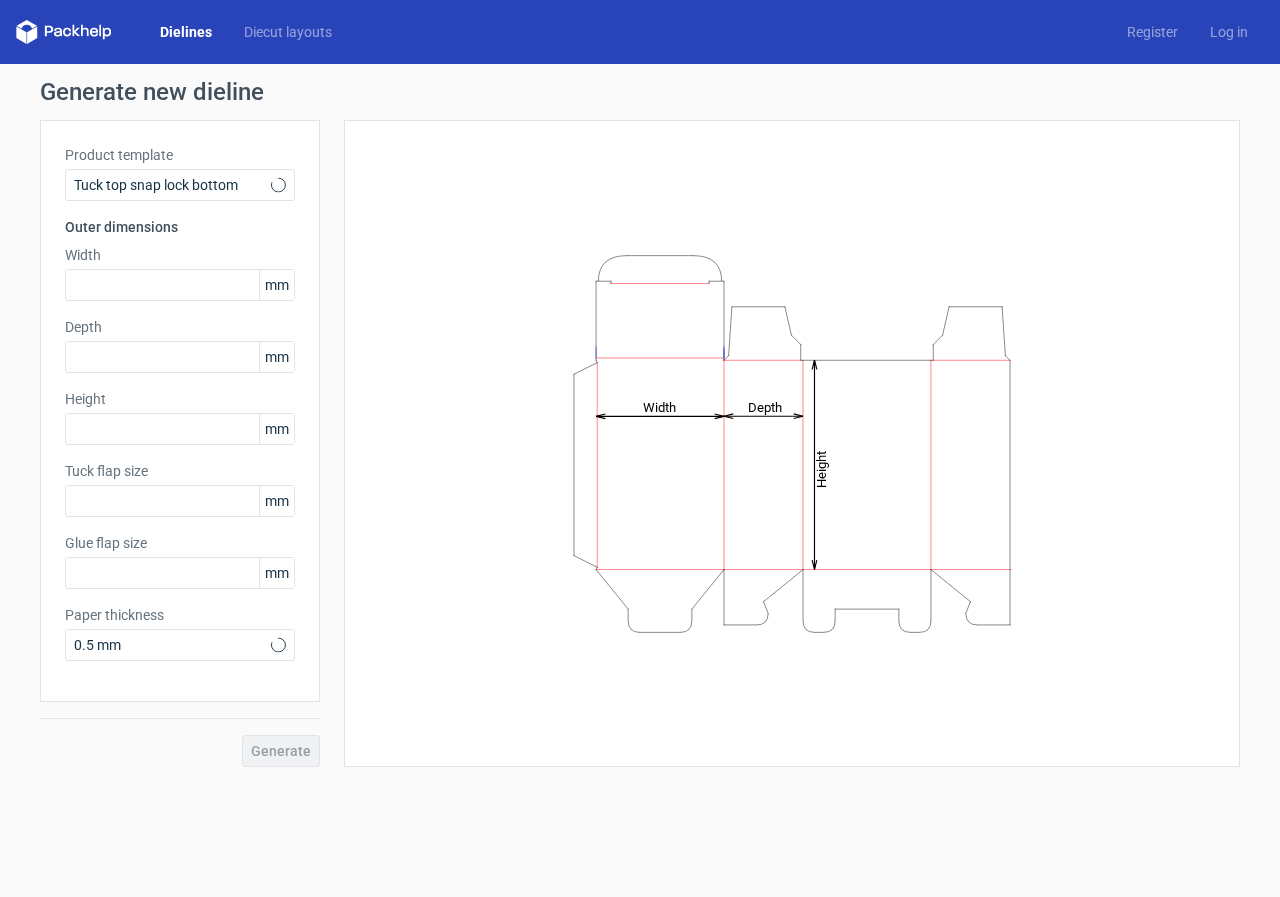 type on "15" 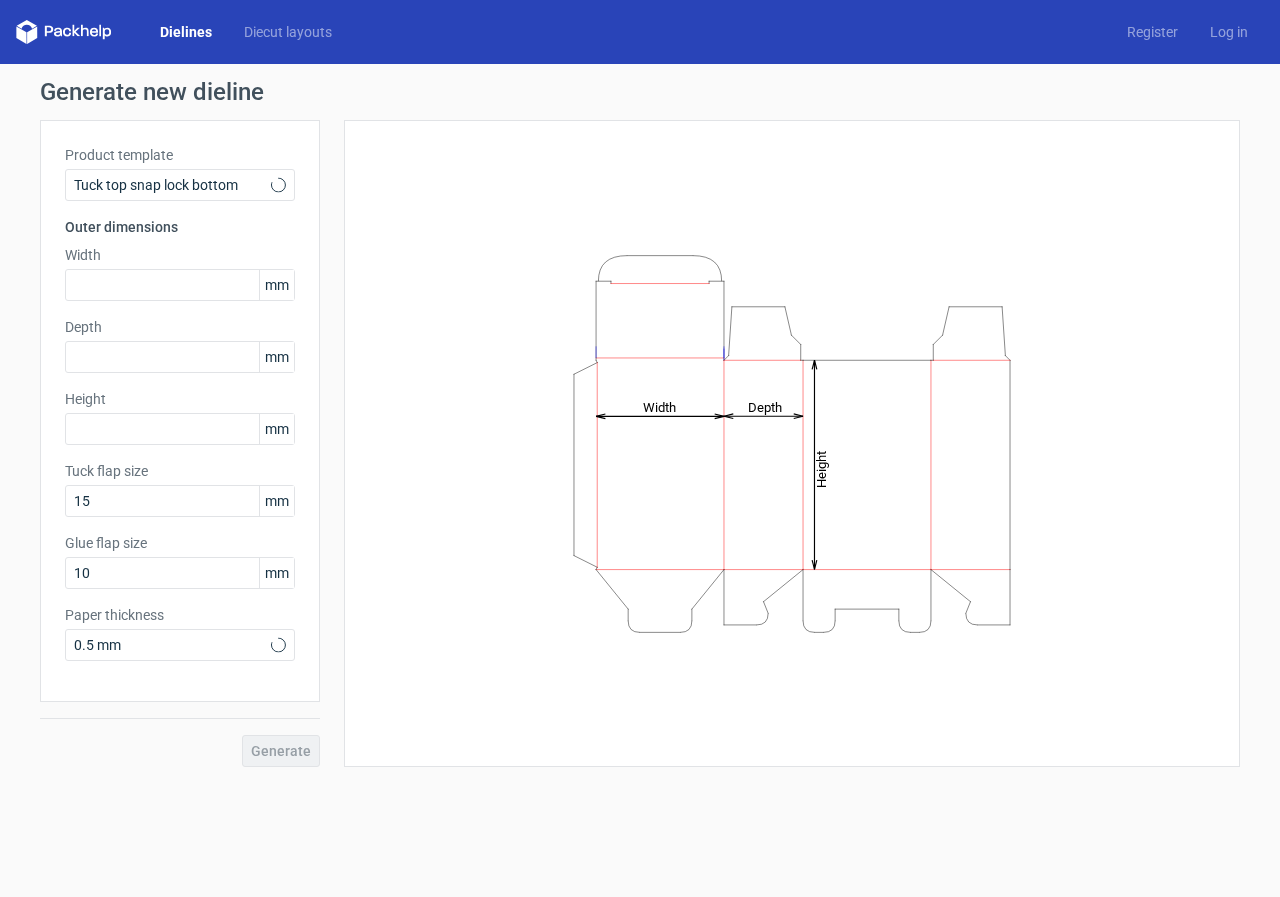 scroll, scrollTop: 0, scrollLeft: 0, axis: both 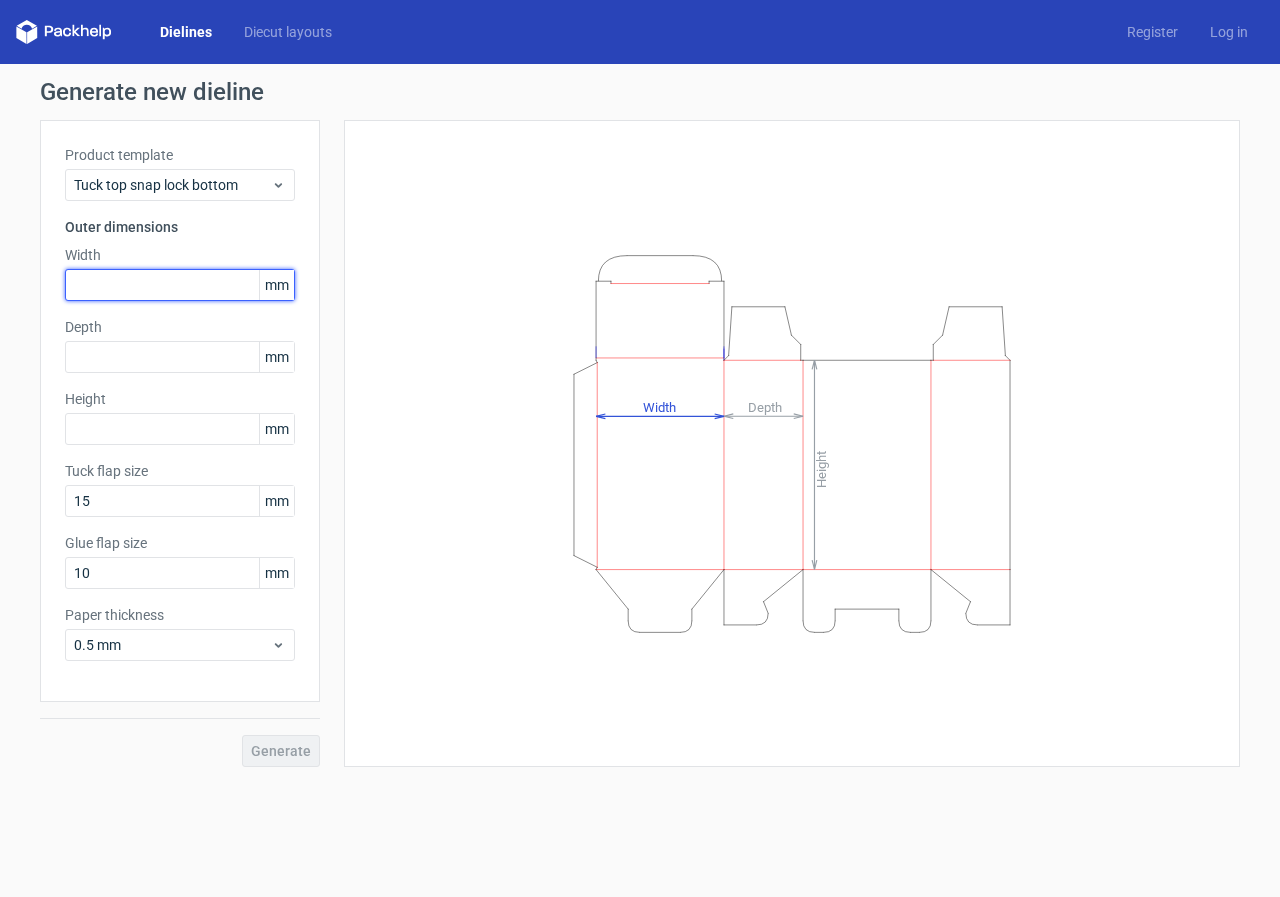click at bounding box center [180, 285] 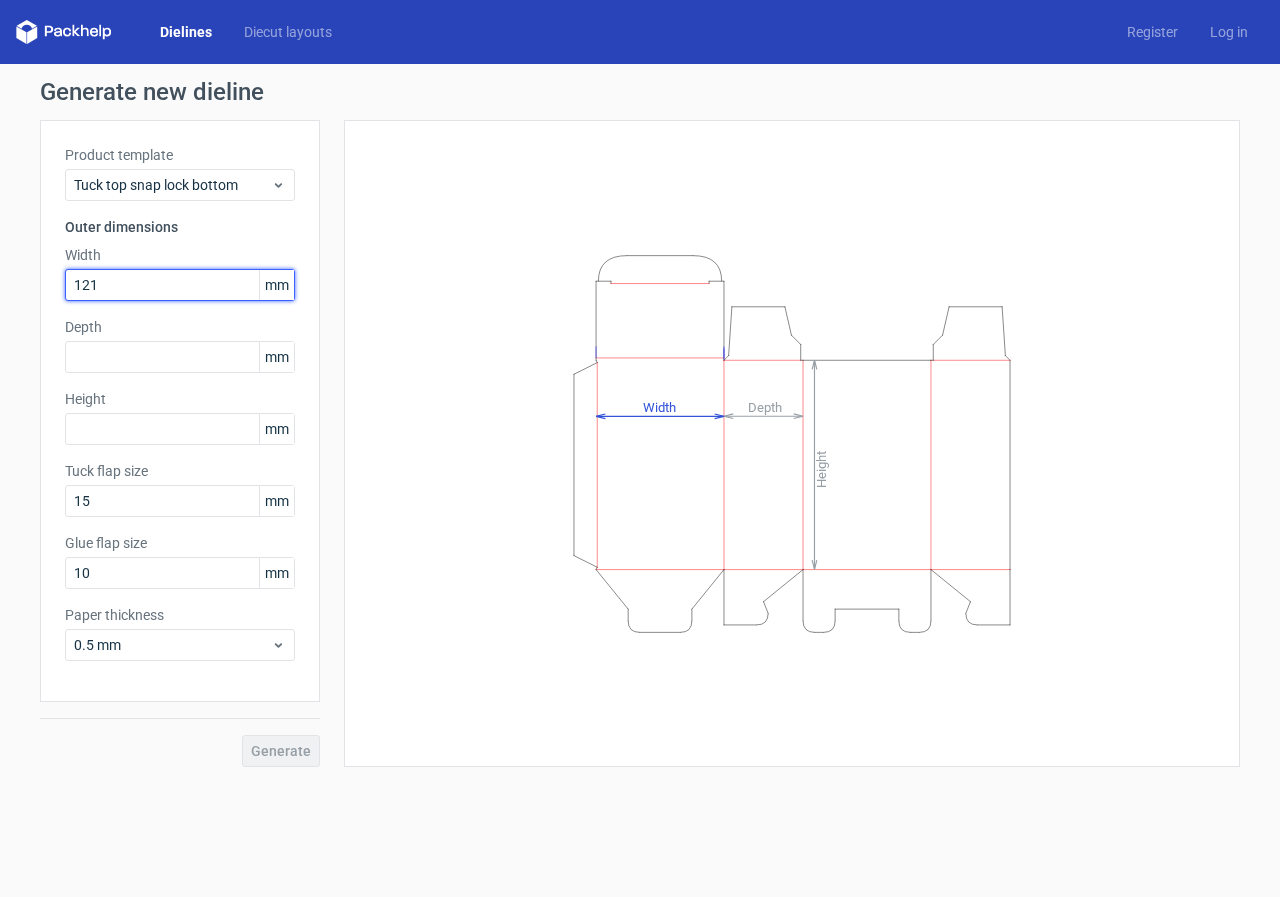type on "121" 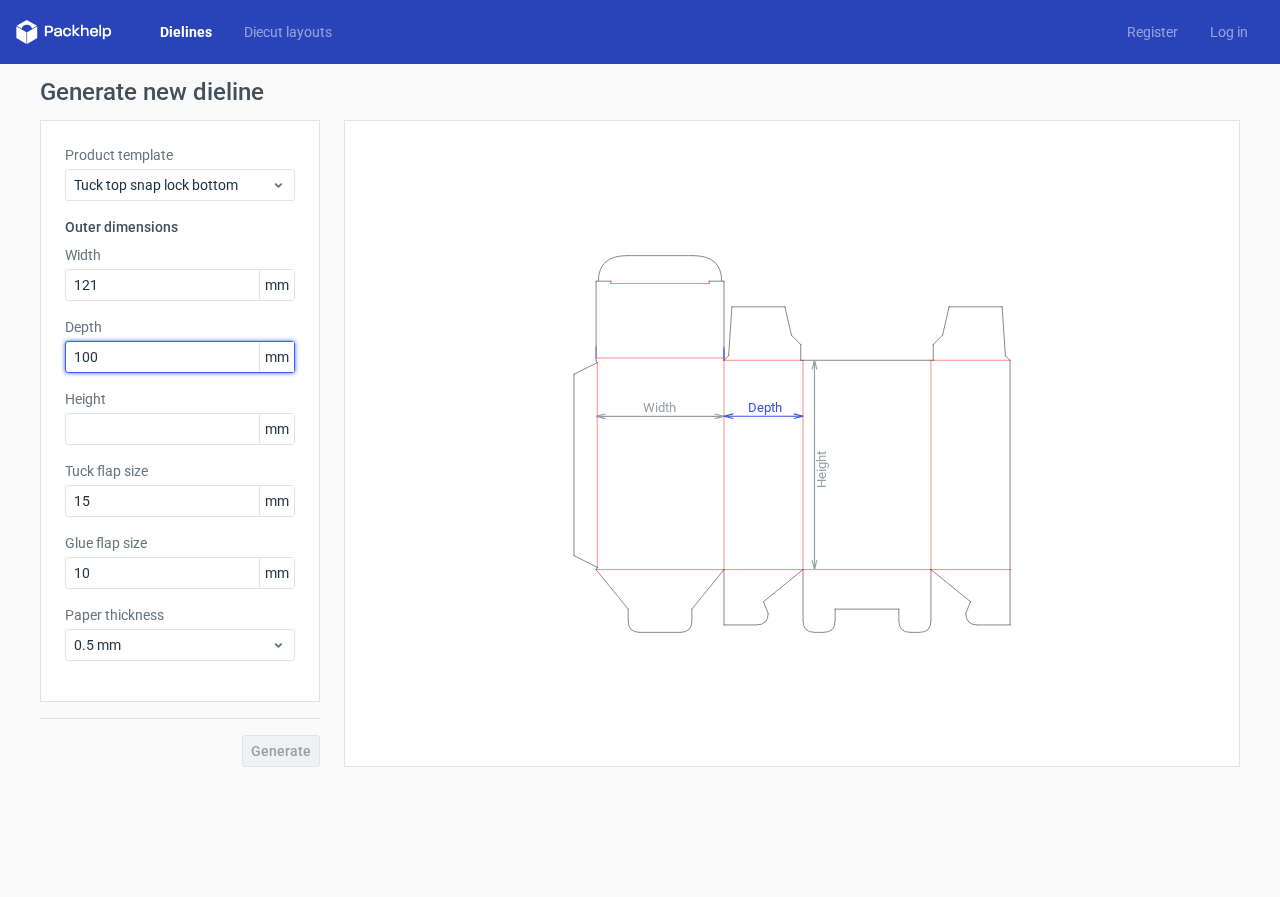 type on "100" 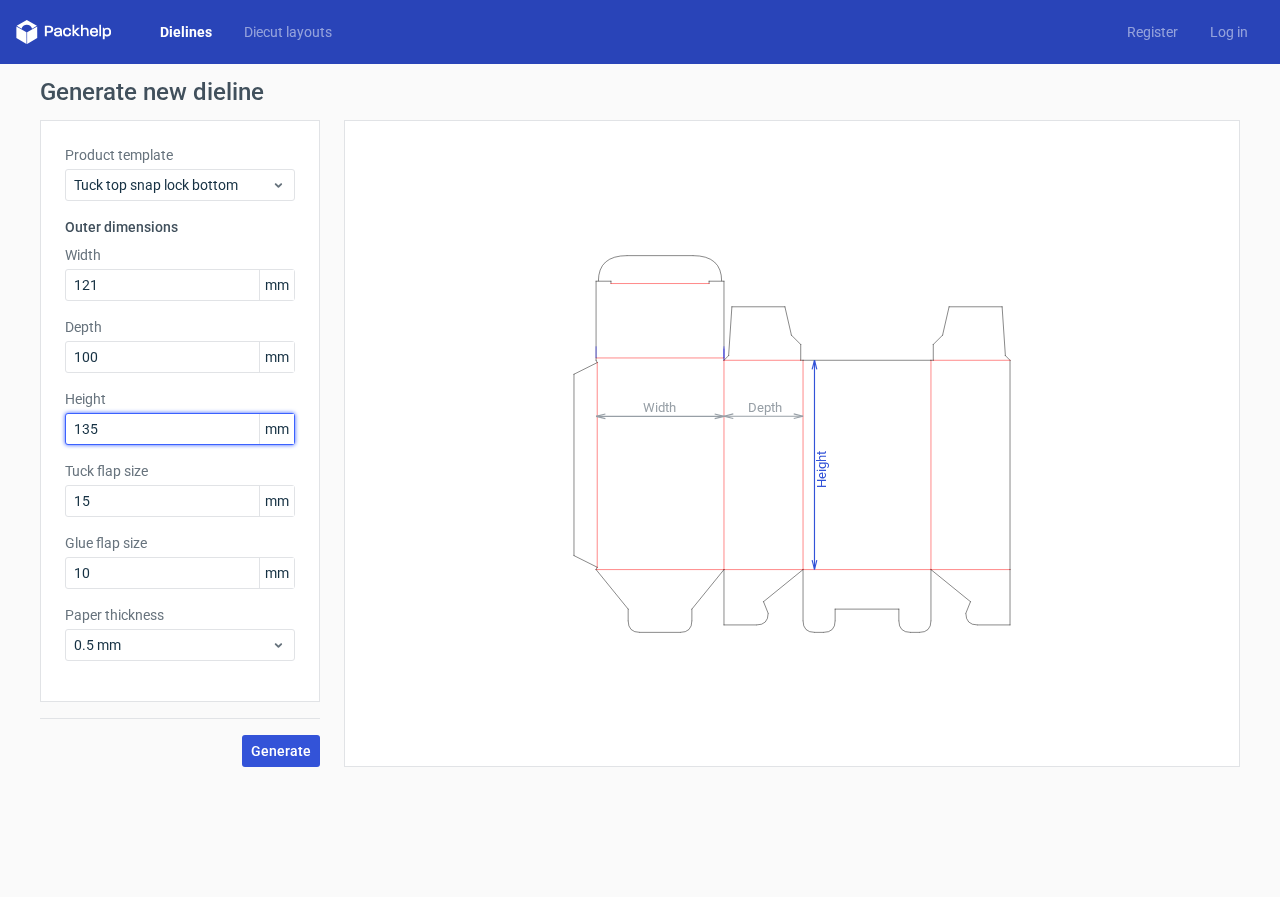 type on "135" 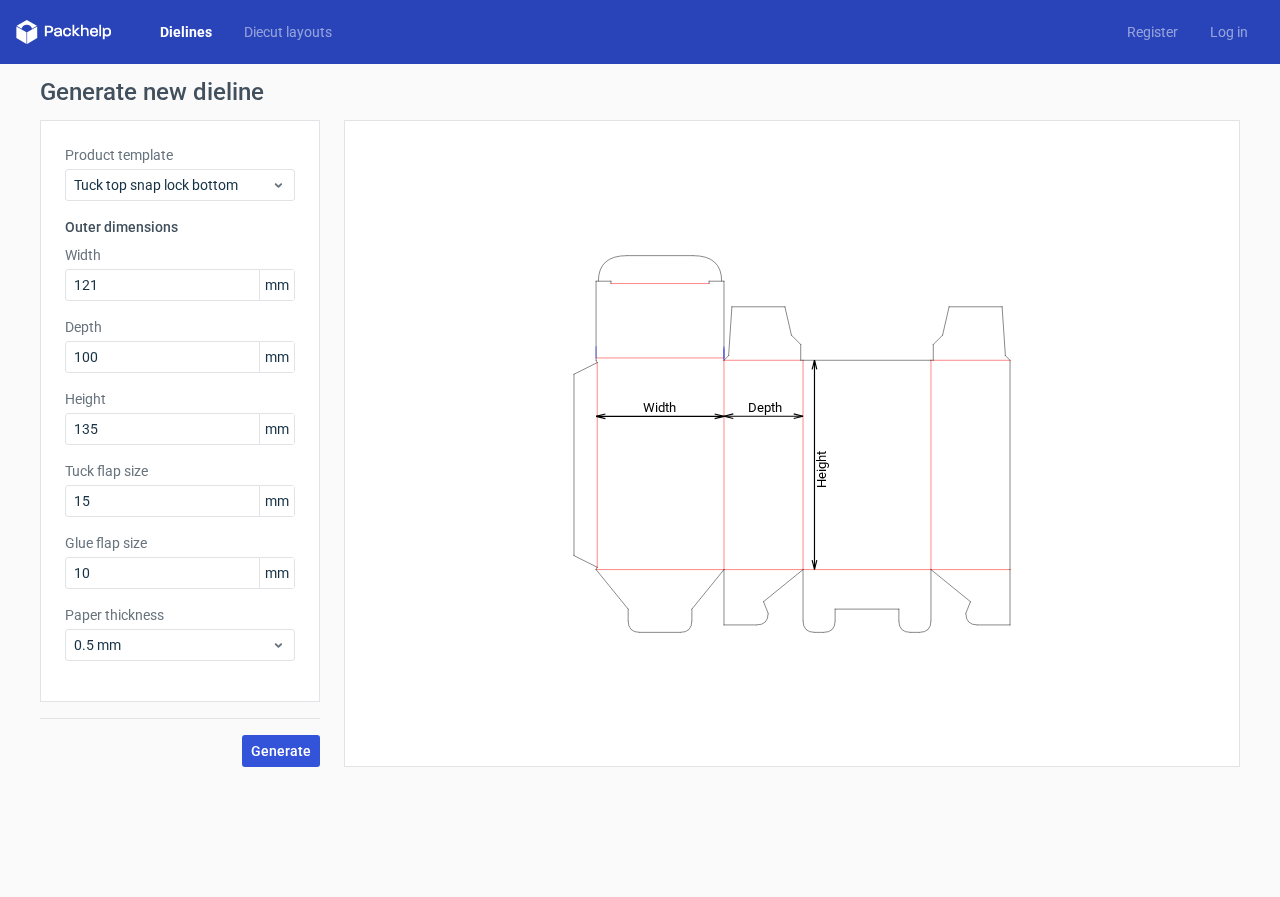 click on "Generate" at bounding box center [281, 751] 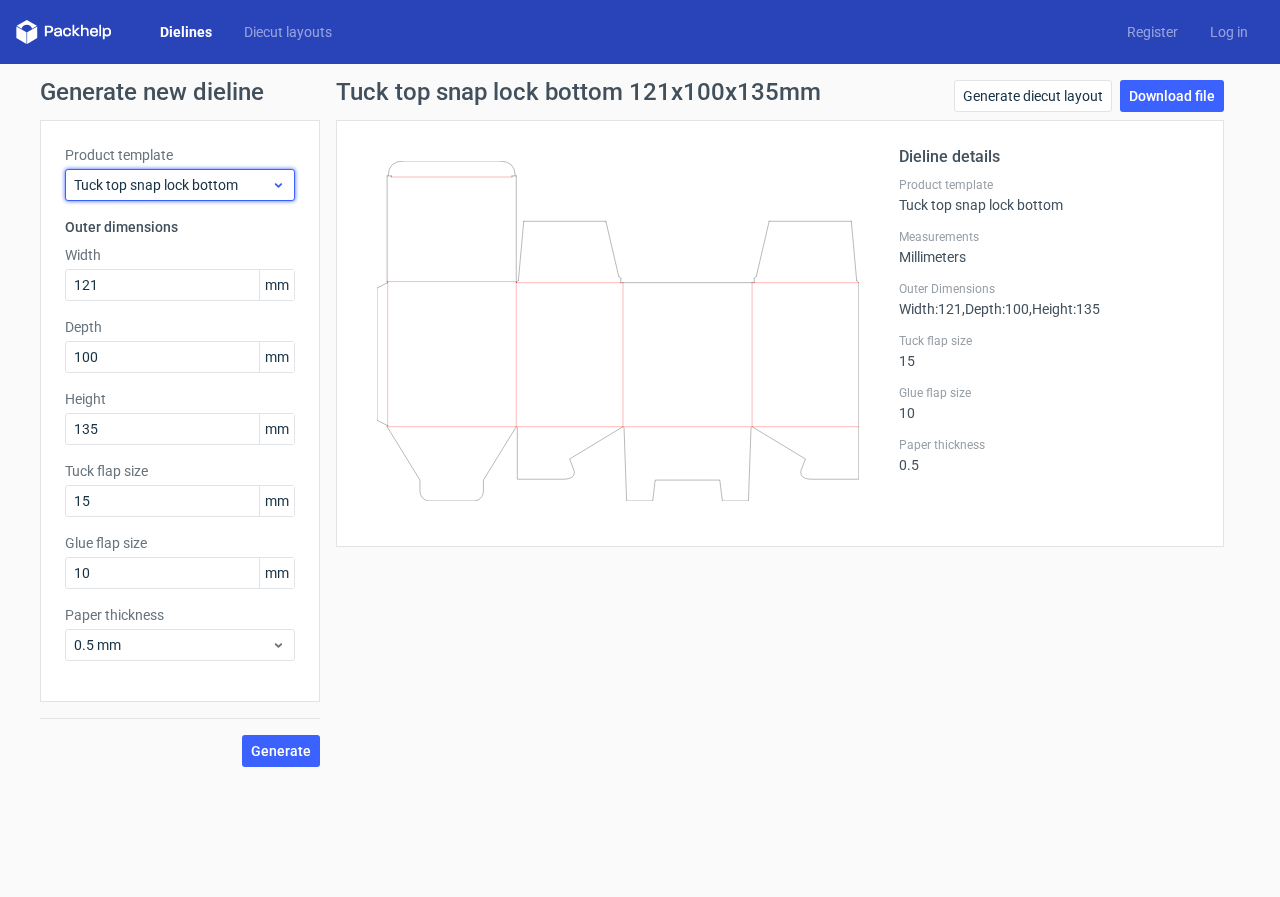 click on "Tuck top snap lock bottom" at bounding box center (172, 185) 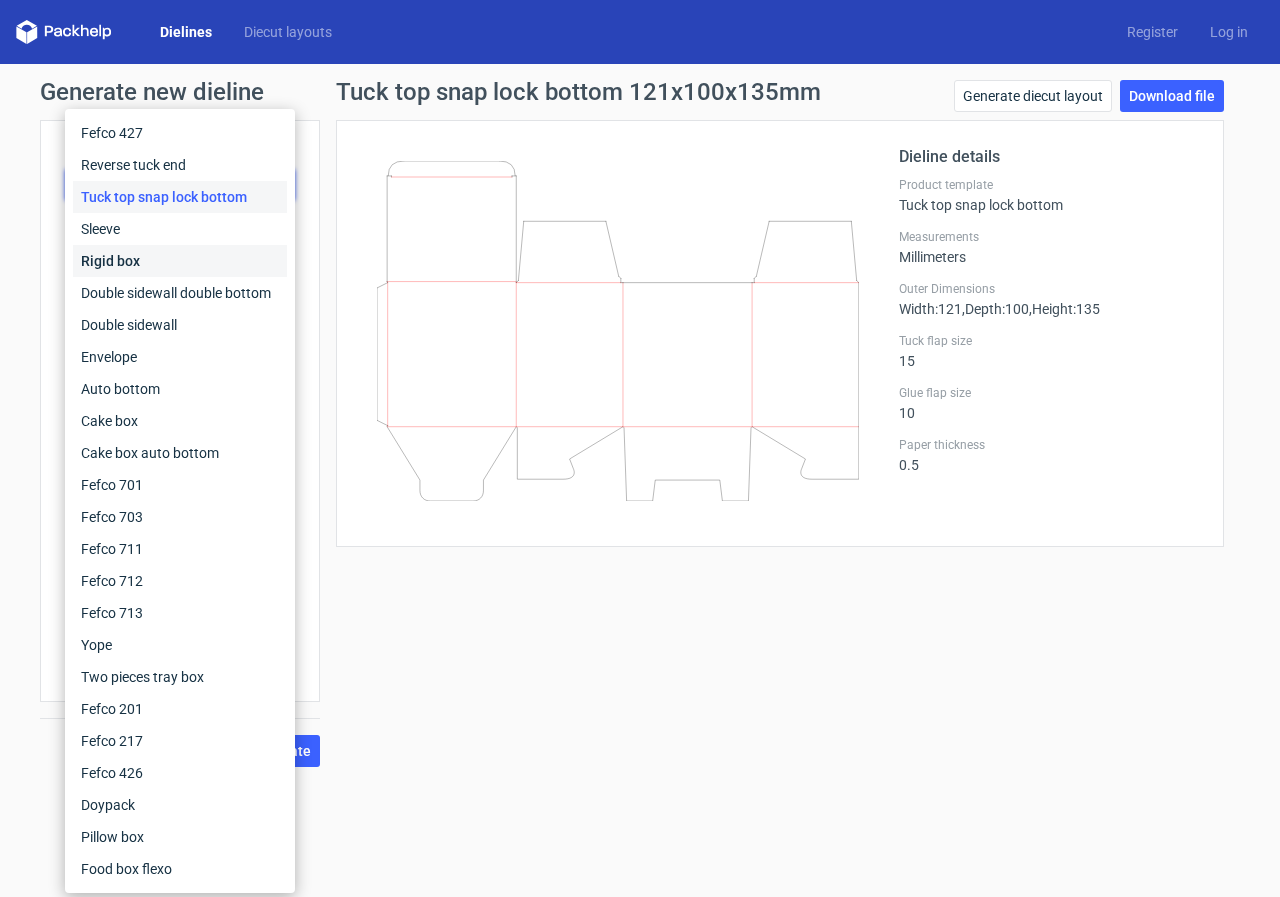 click on "Rigid box" at bounding box center [180, 261] 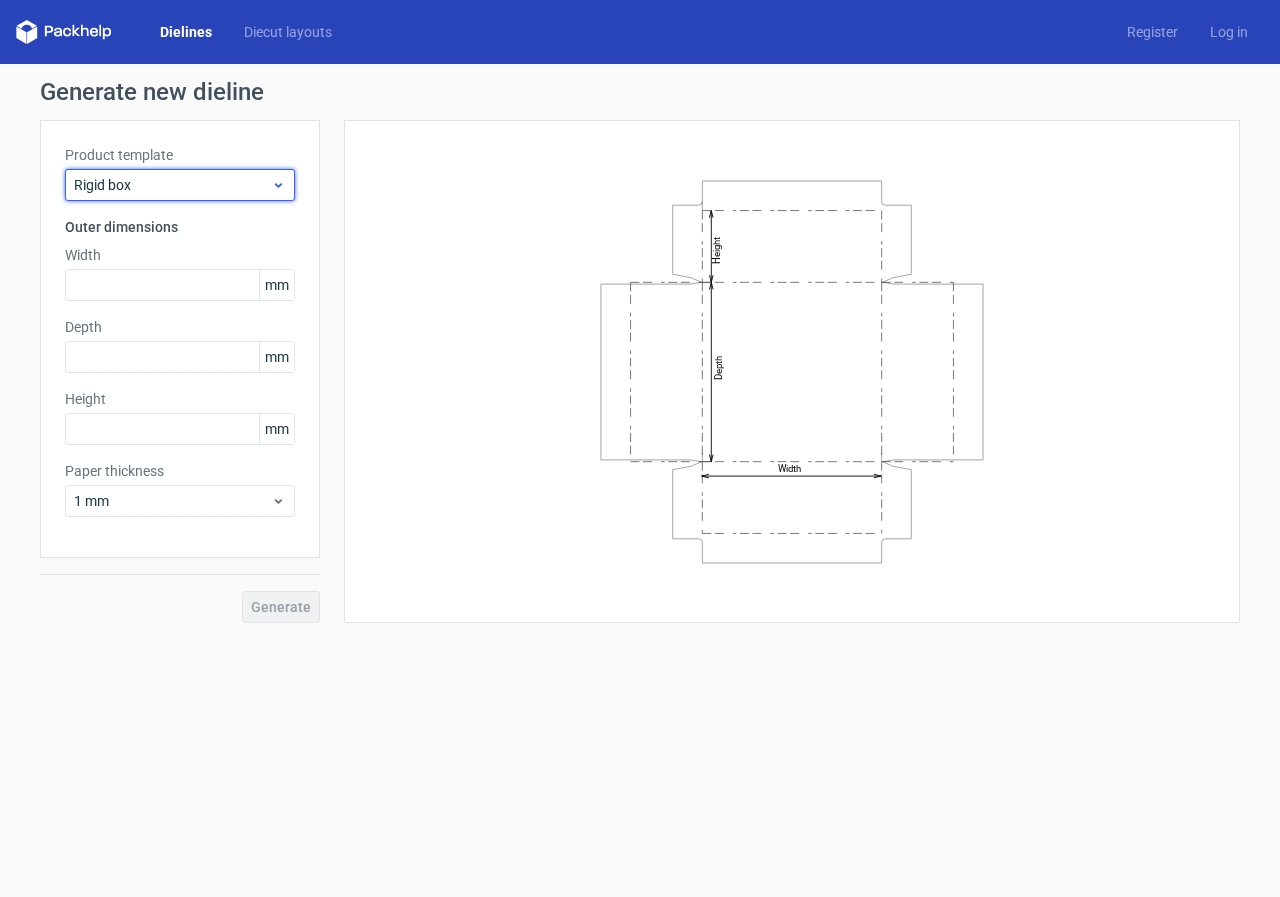 click on "Rigid box" at bounding box center (172, 185) 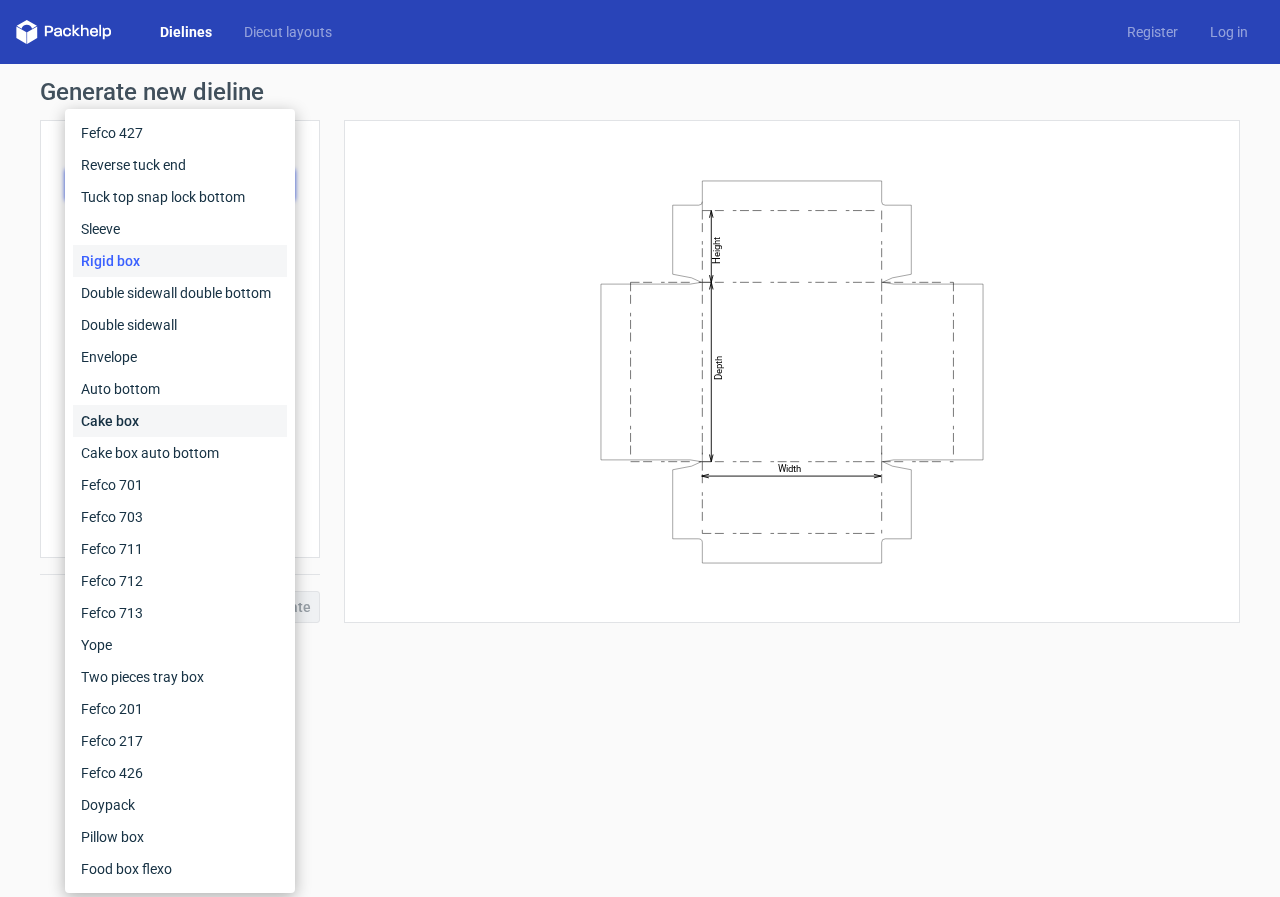 click on "Cake box" at bounding box center (180, 421) 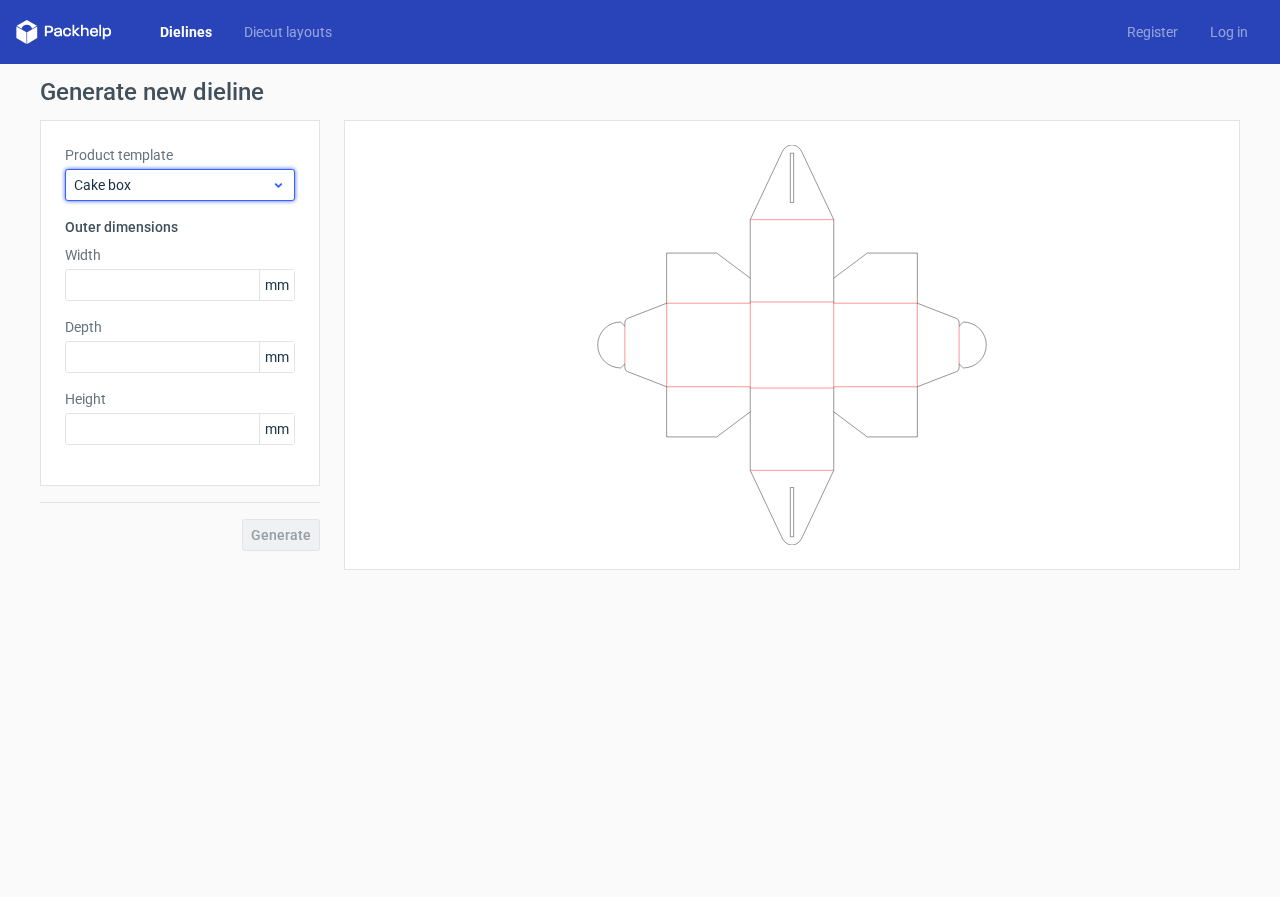 click on "Cake box" at bounding box center [172, 185] 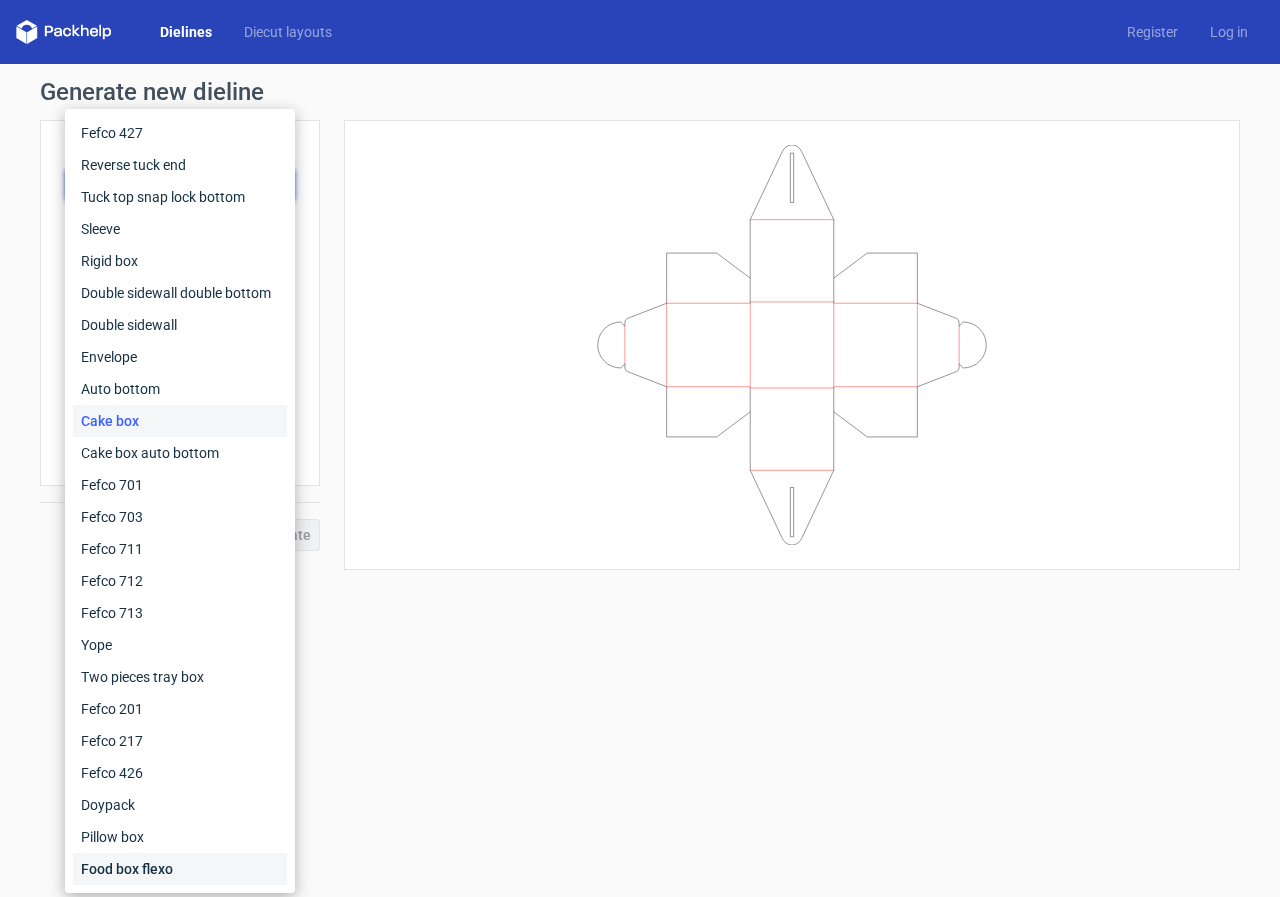 click on "Food box flexo" at bounding box center [180, 869] 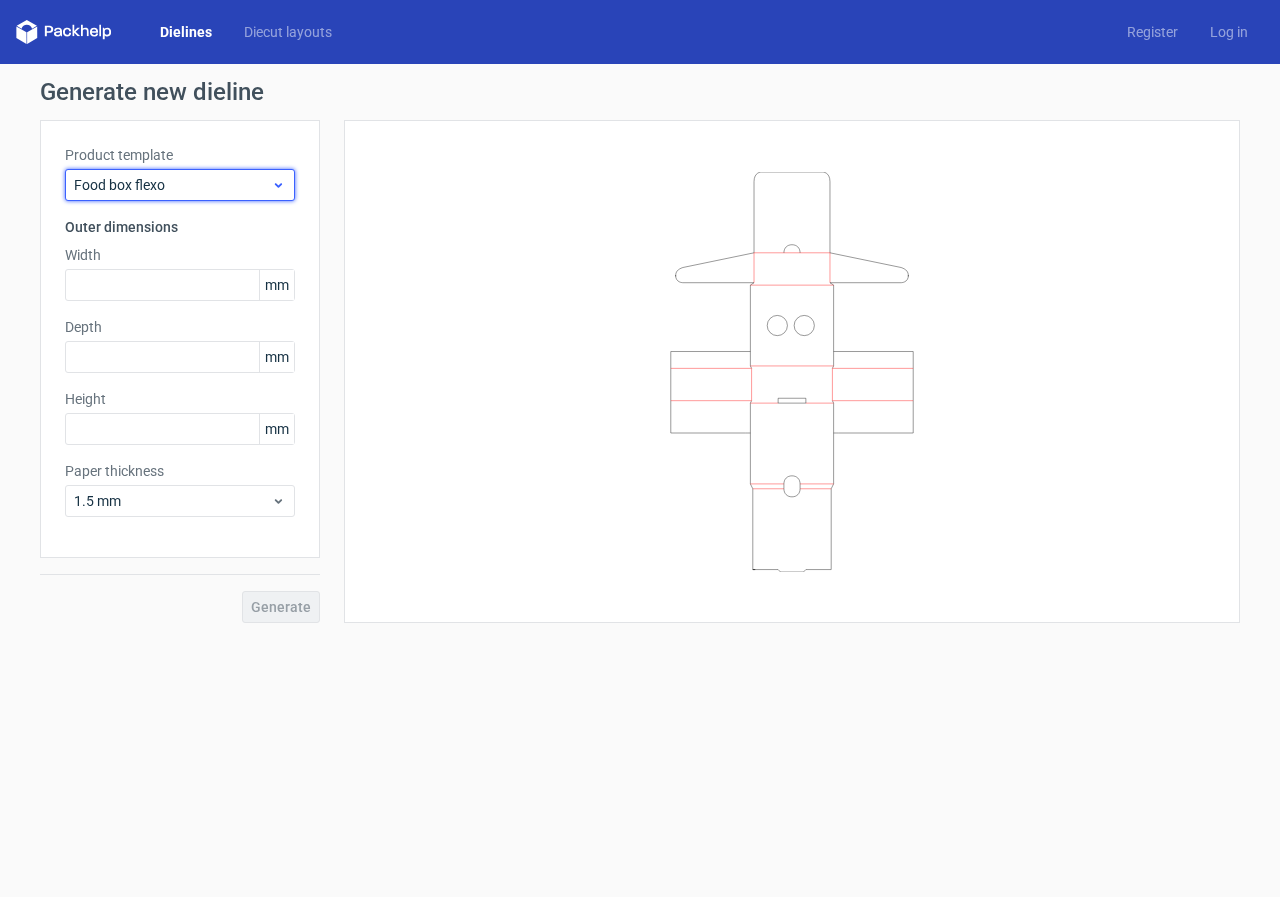 click on "Food box flexo" at bounding box center [172, 185] 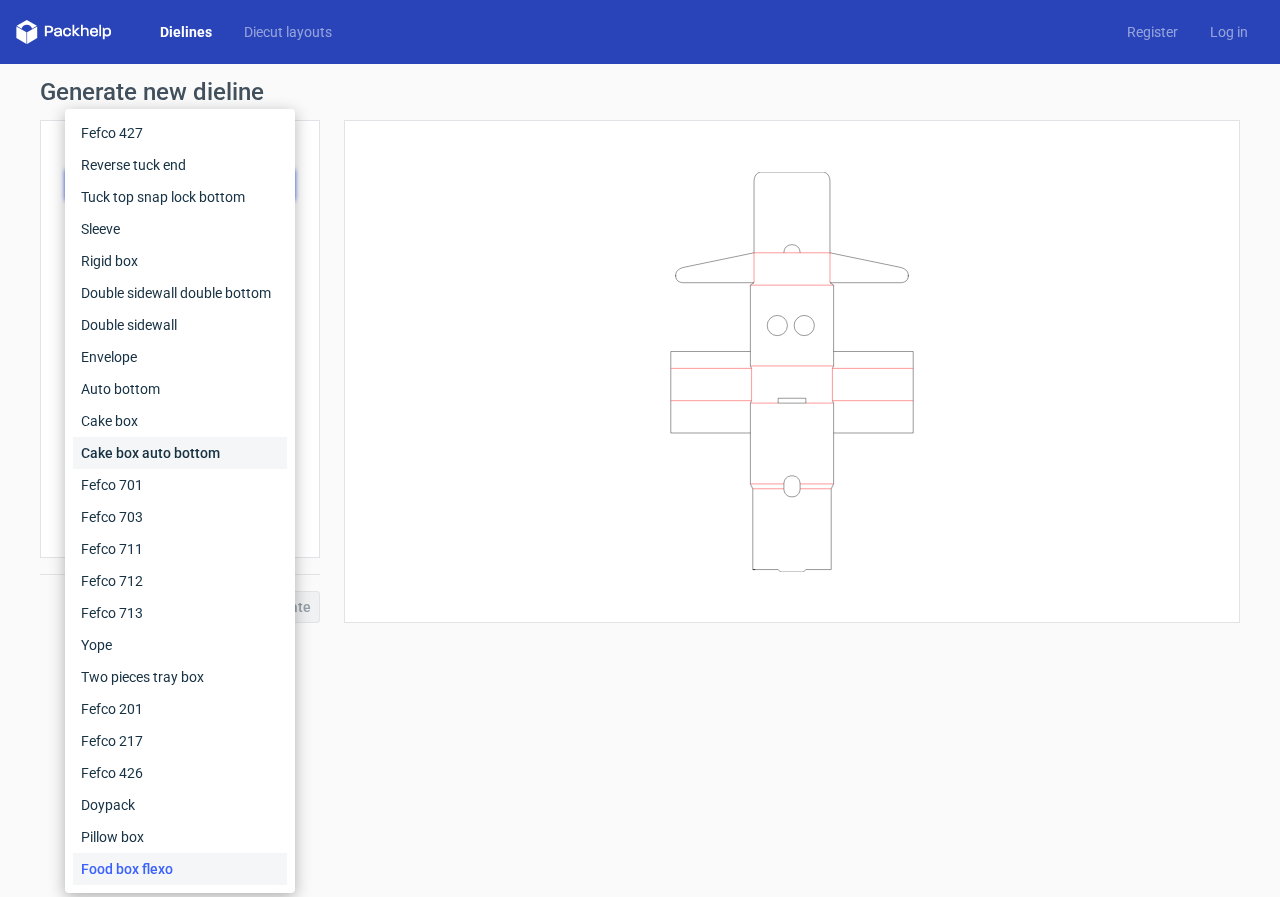 click on "Cake box auto bottom" at bounding box center [180, 453] 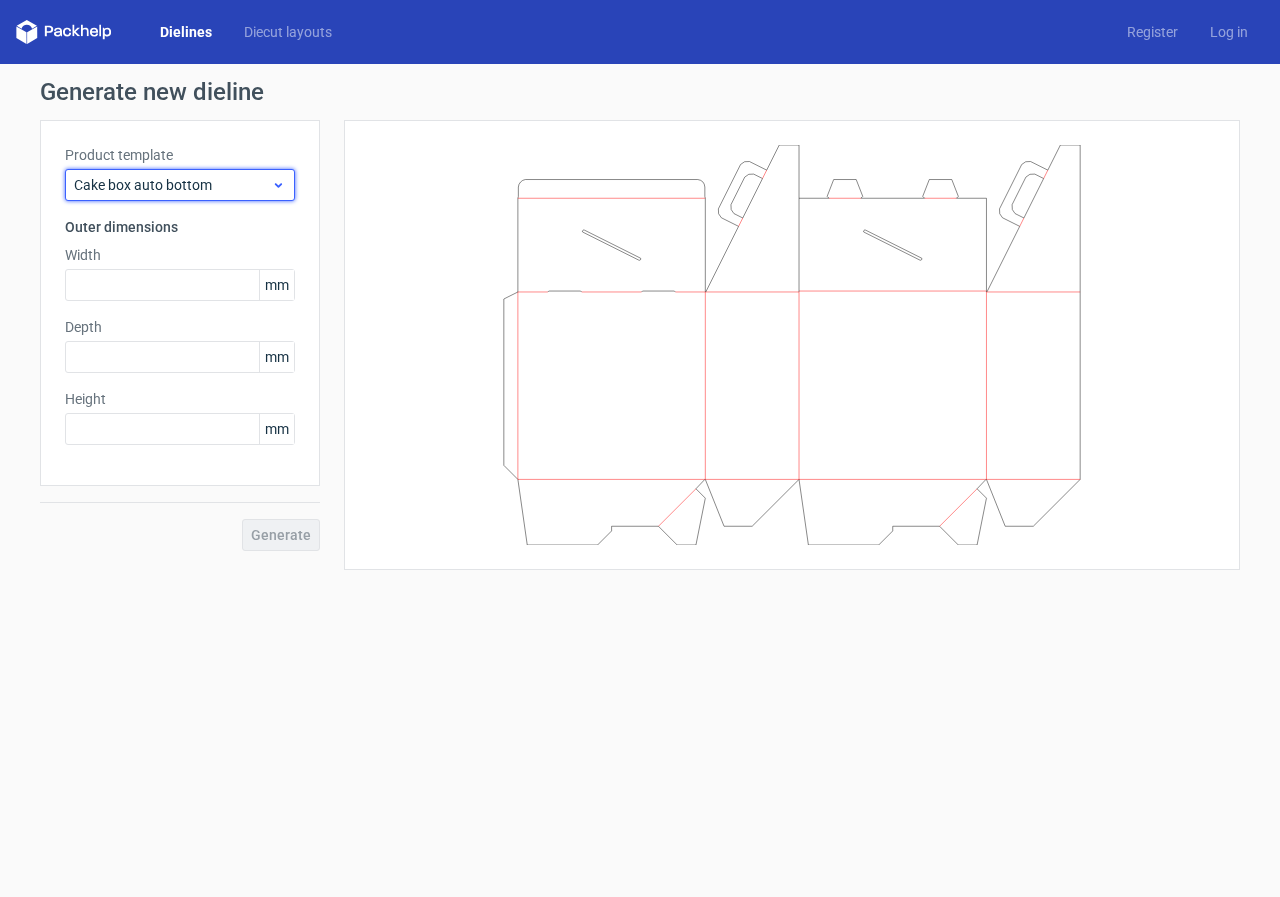 click on "Cake box auto bottom" at bounding box center (172, 185) 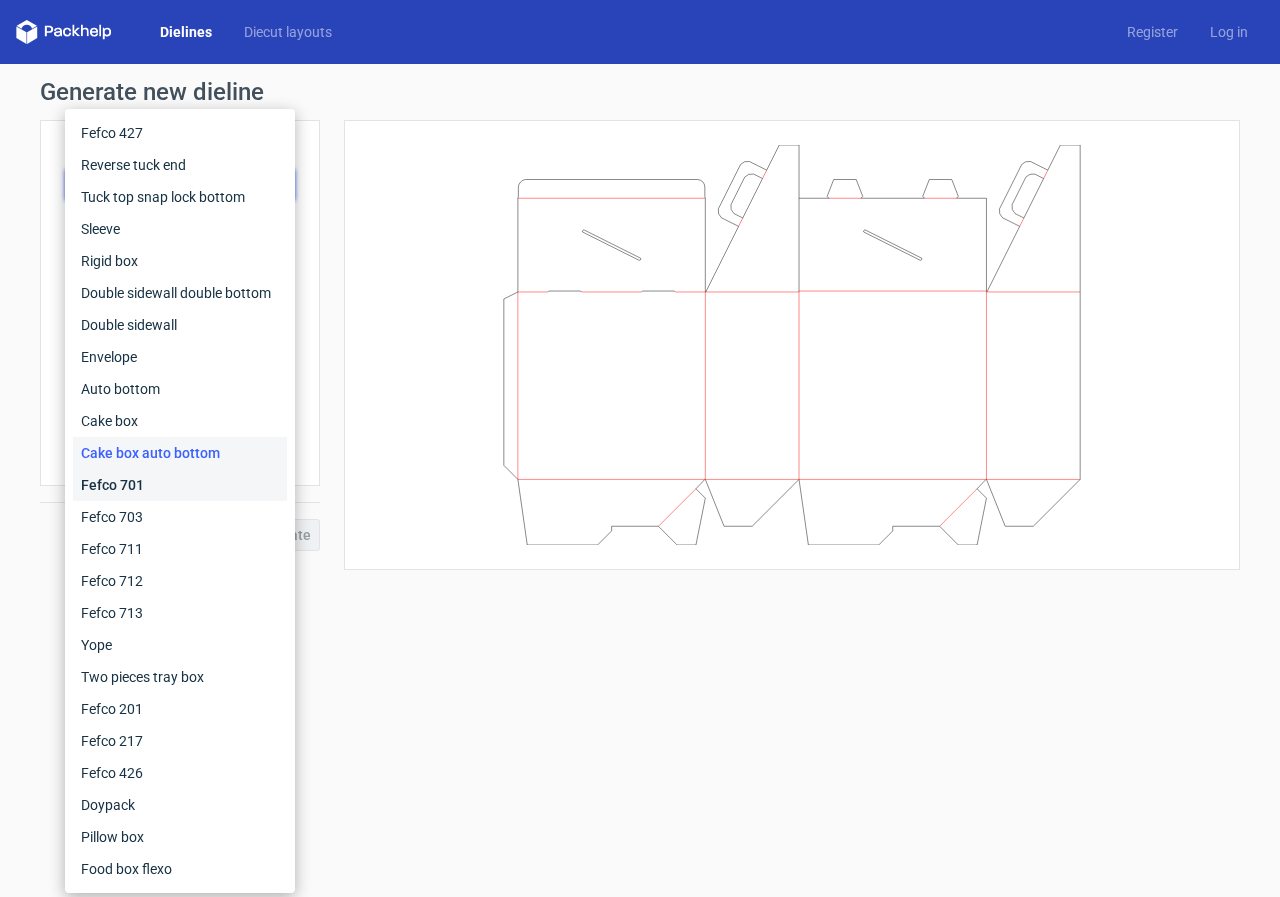 click on "Fefco 701" at bounding box center [180, 485] 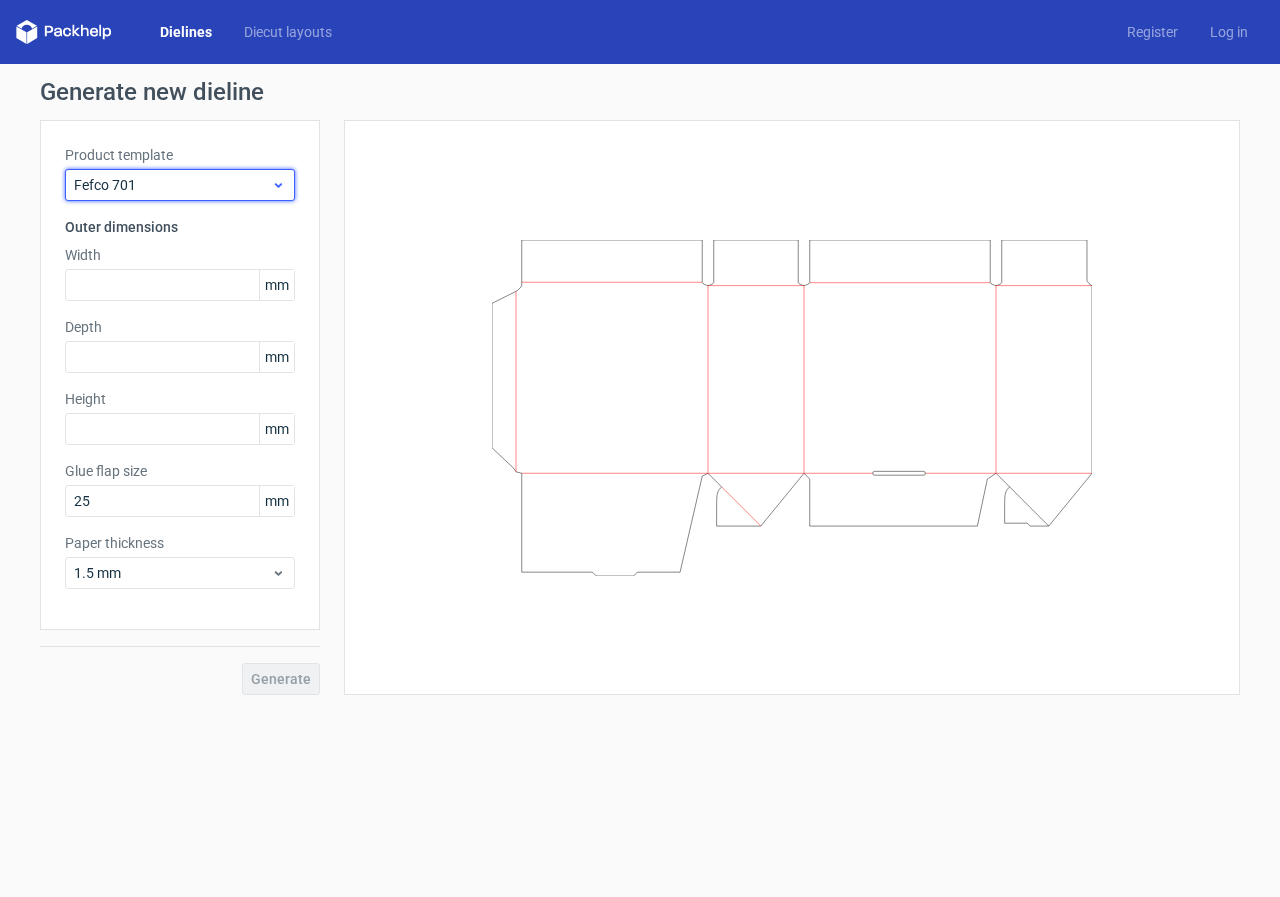 click on "Fefco 701" at bounding box center (172, 185) 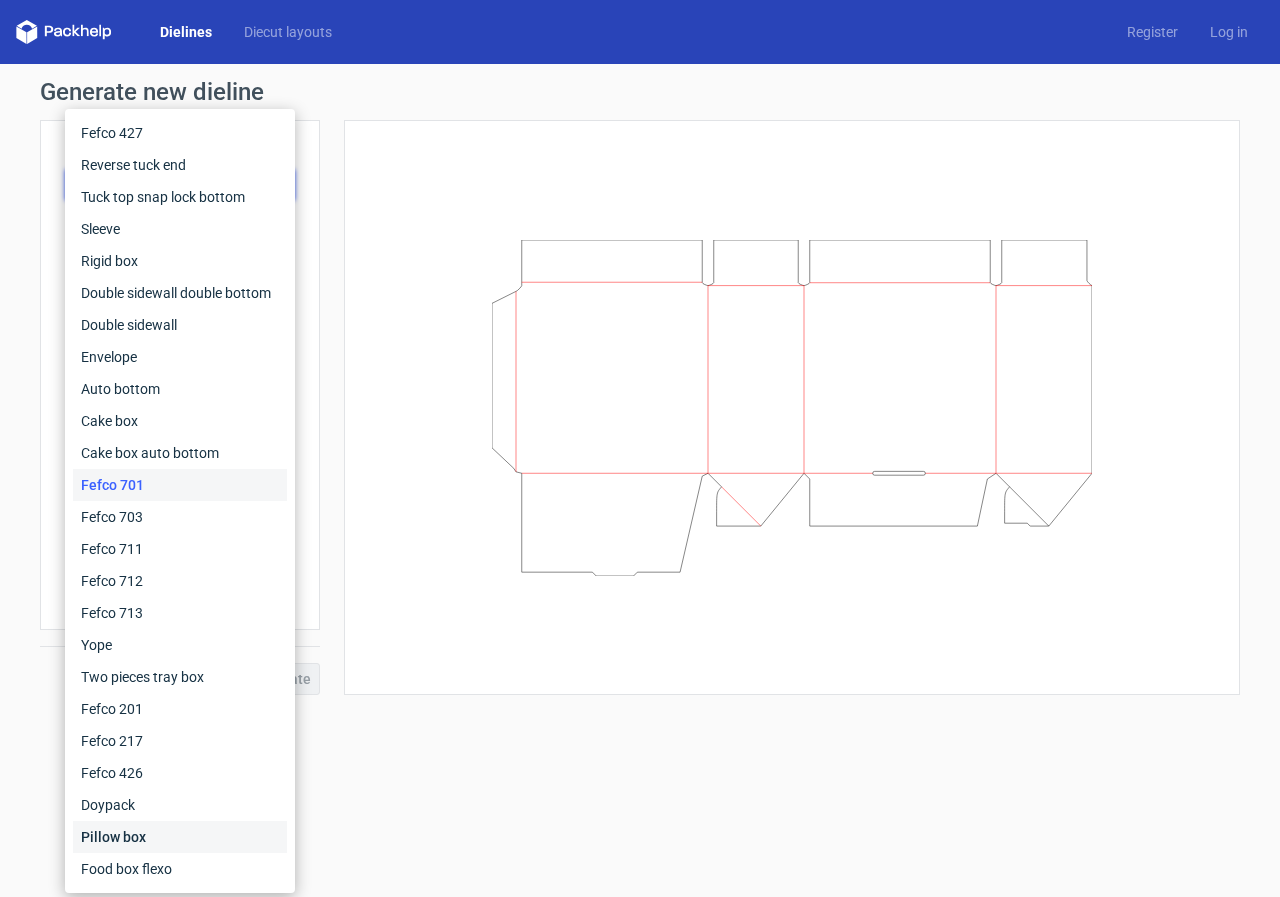 click on "Pillow box" at bounding box center (180, 837) 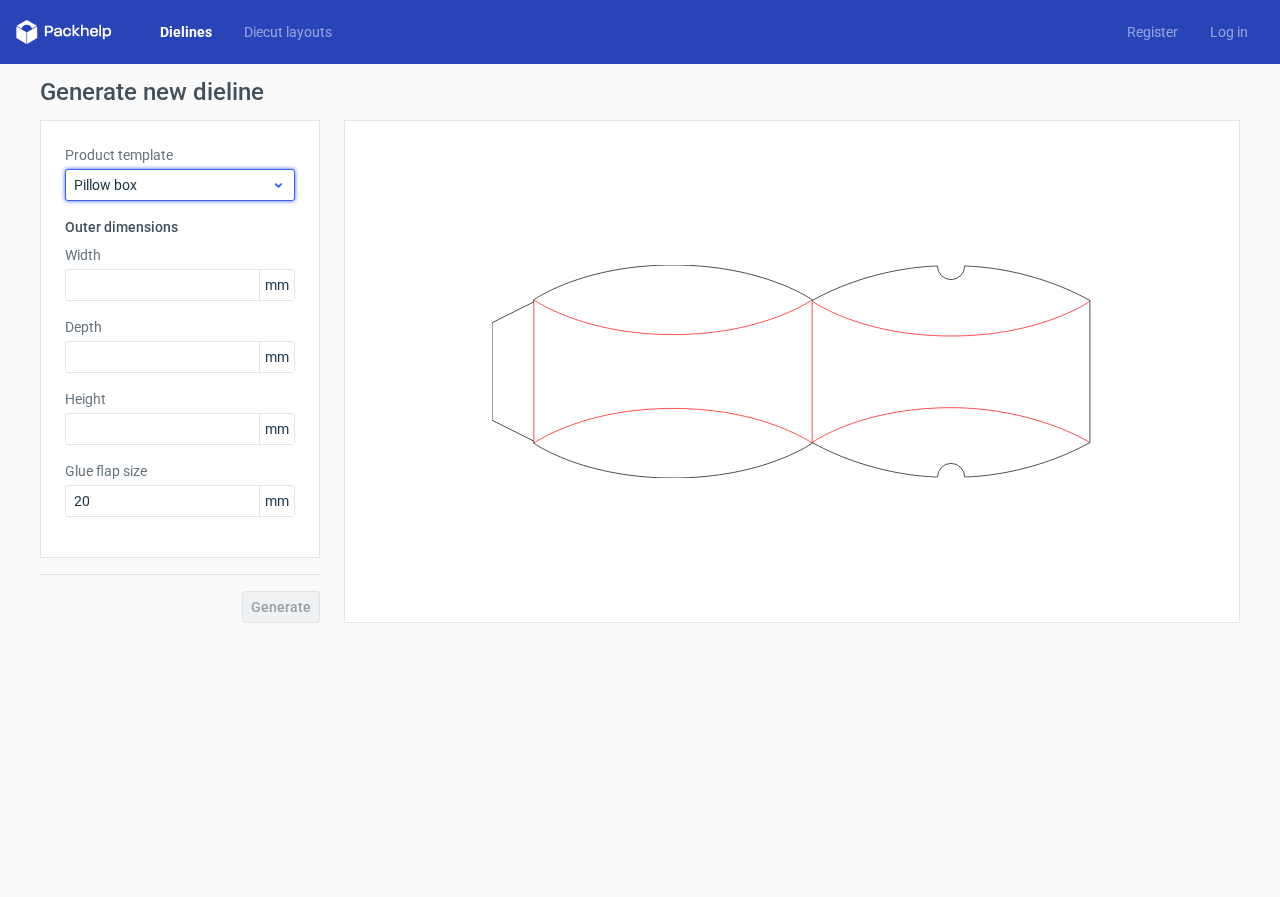 click on "Pillow box" at bounding box center (172, 185) 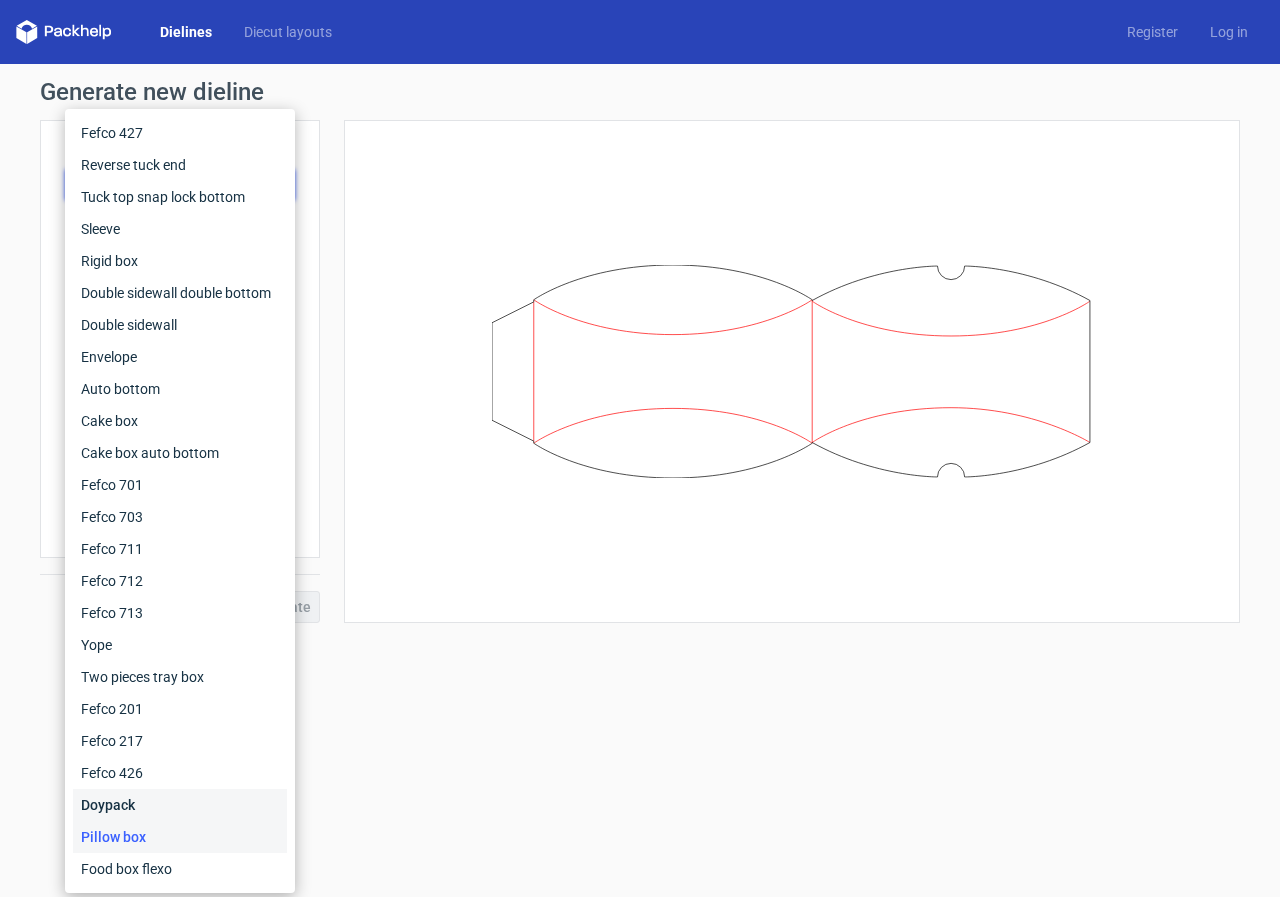 click on "Doypack" at bounding box center (180, 805) 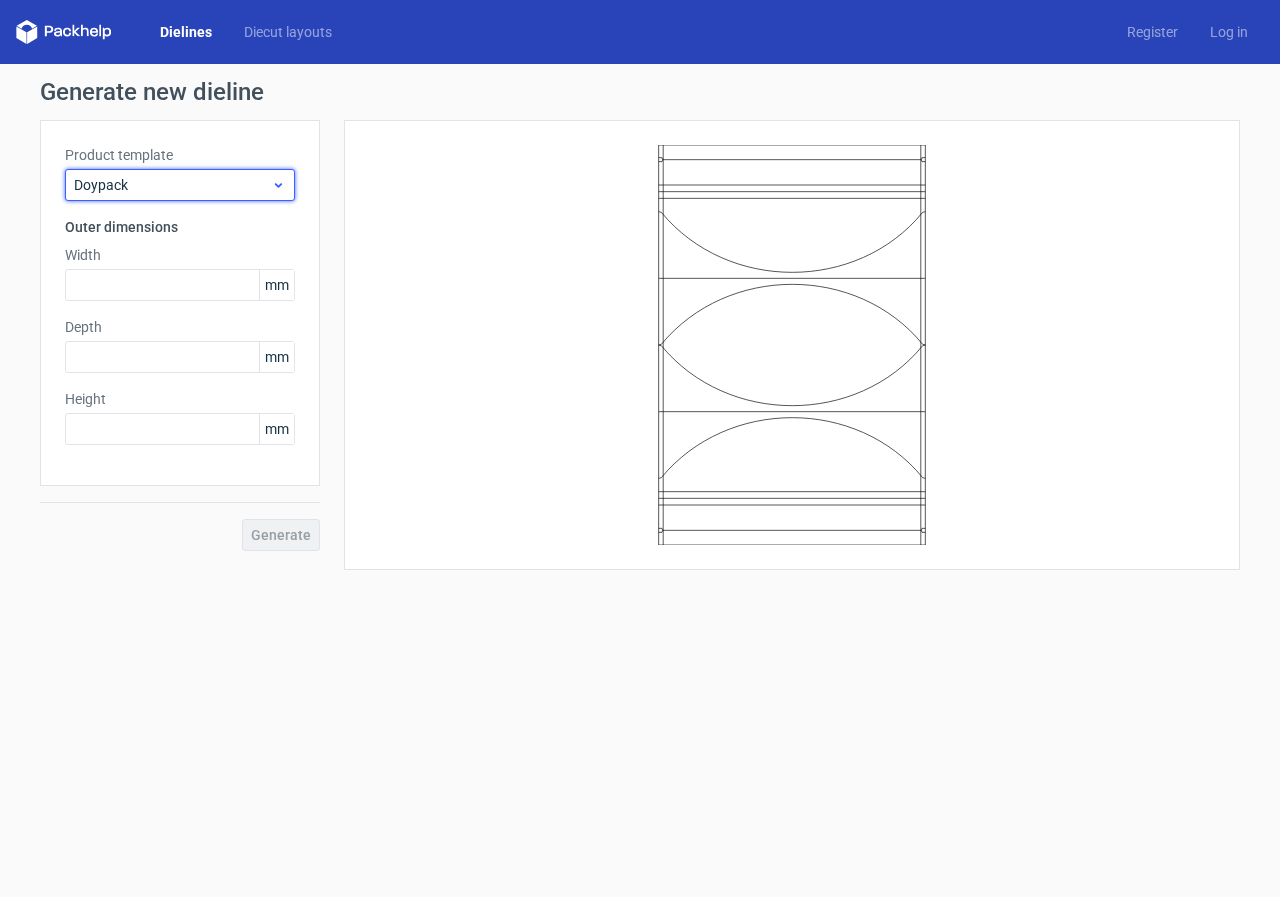 click on "Doypack" at bounding box center [172, 185] 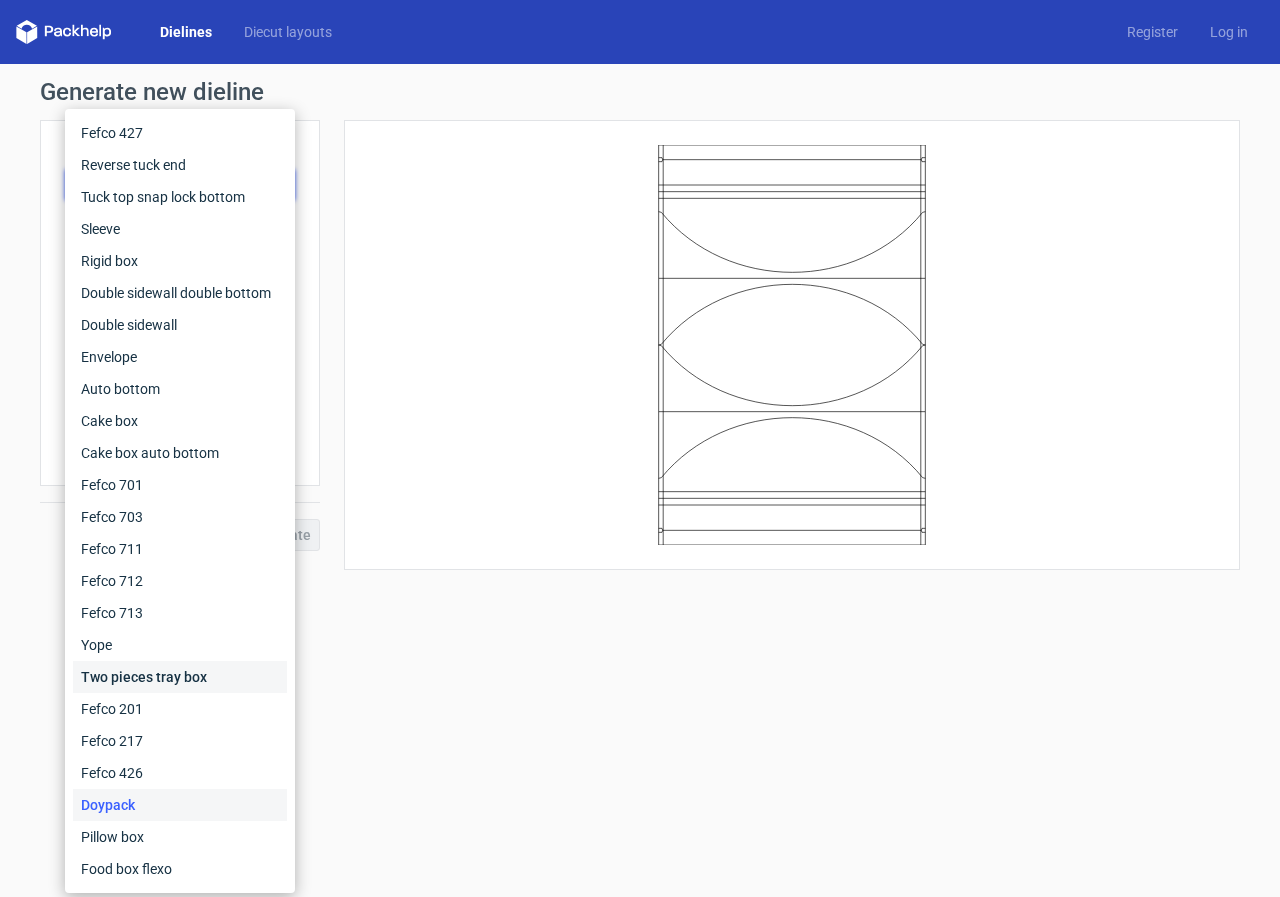 click on "Two pieces tray box" at bounding box center [180, 677] 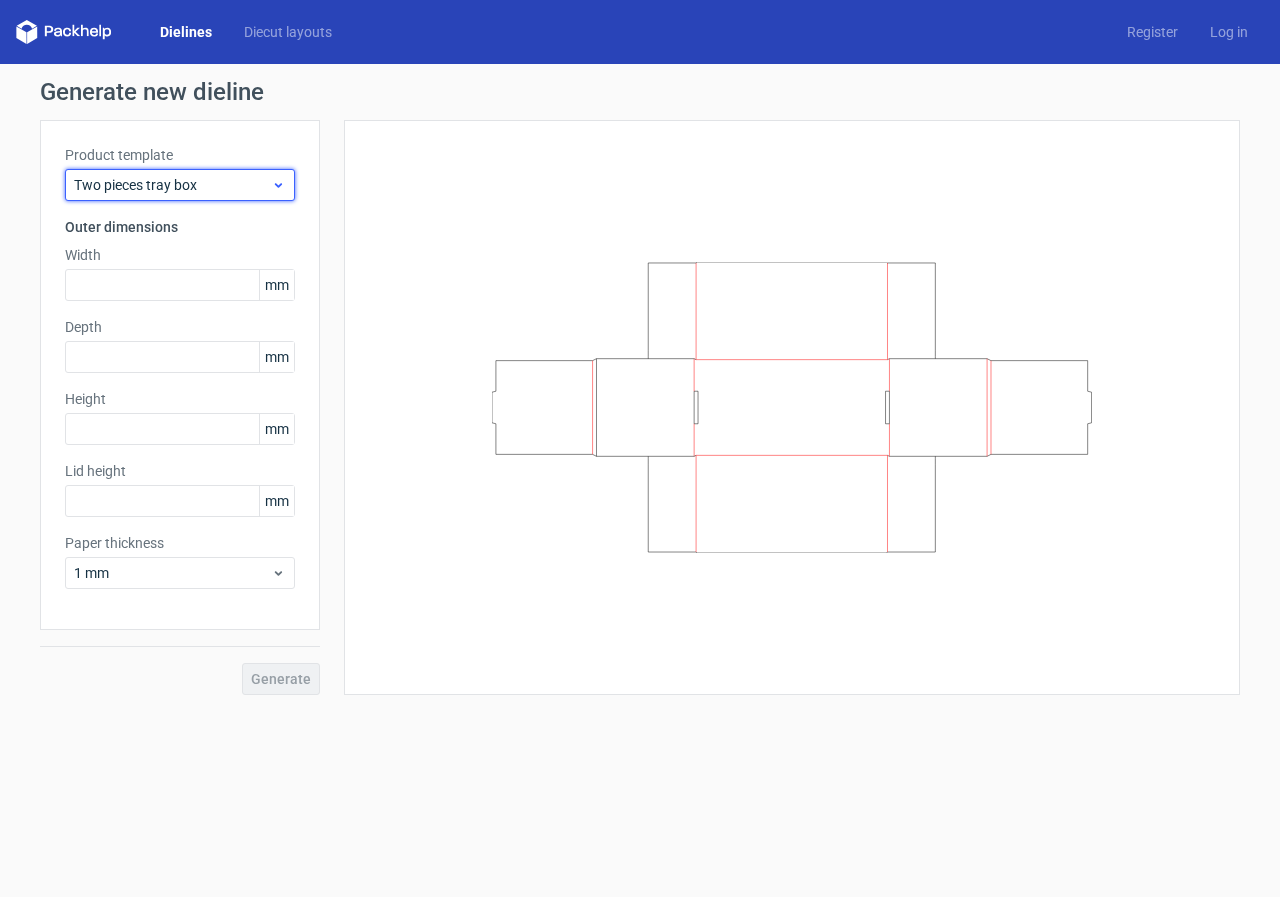 click on "Two pieces tray box" at bounding box center (172, 185) 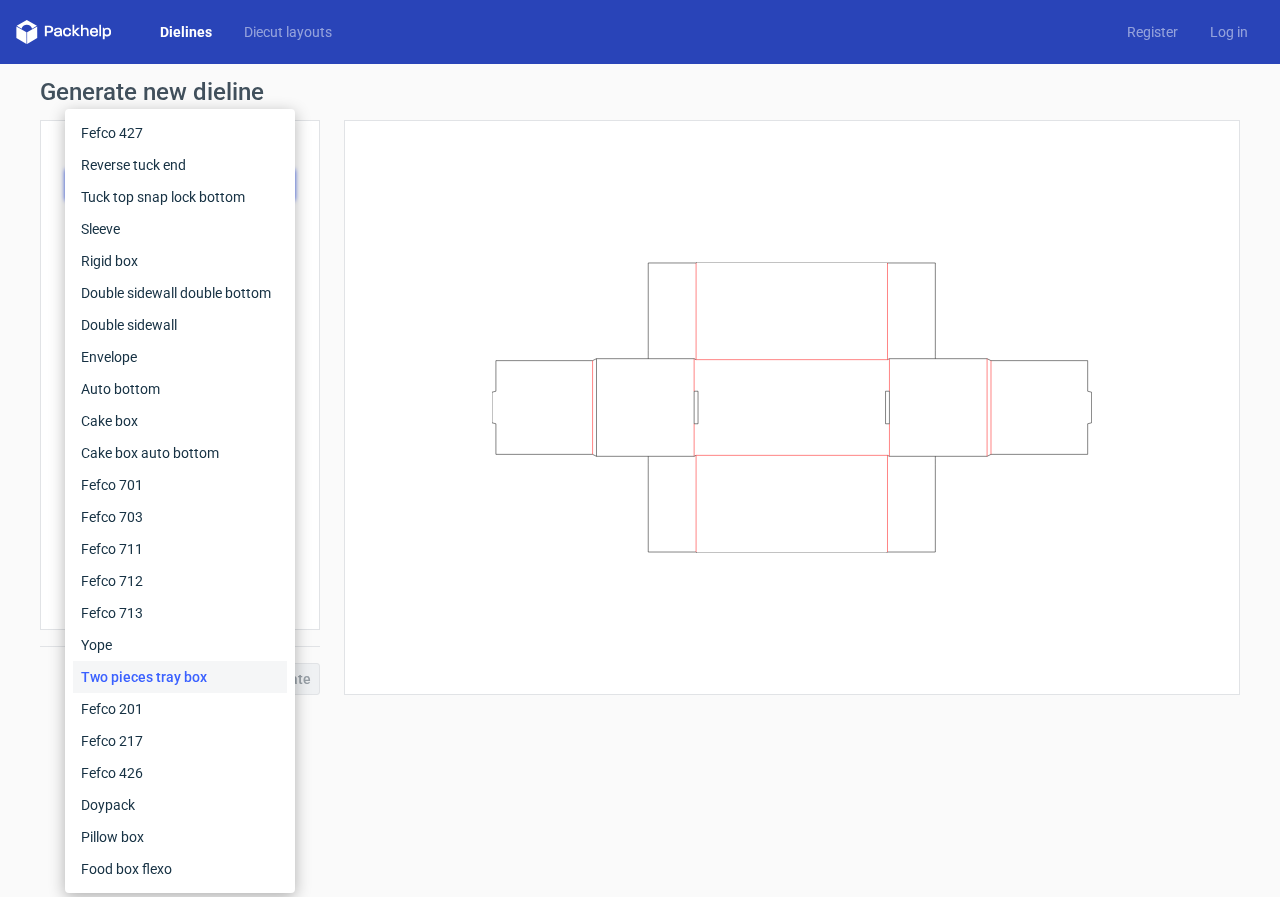 drag, startPoint x: 298, startPoint y: 193, endPoint x: 304, endPoint y: 135, distance: 58.30952 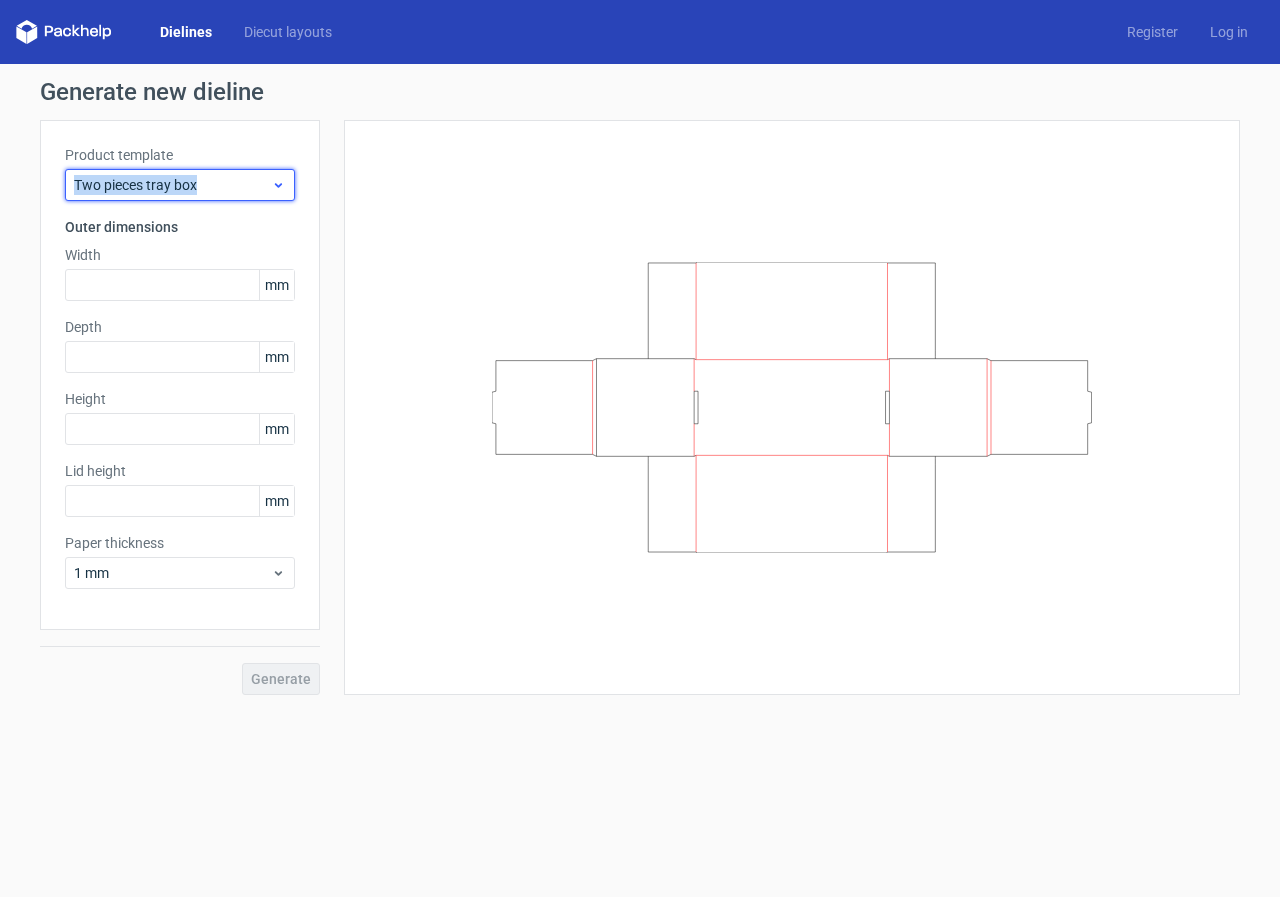 click on "Two pieces tray box" at bounding box center (172, 185) 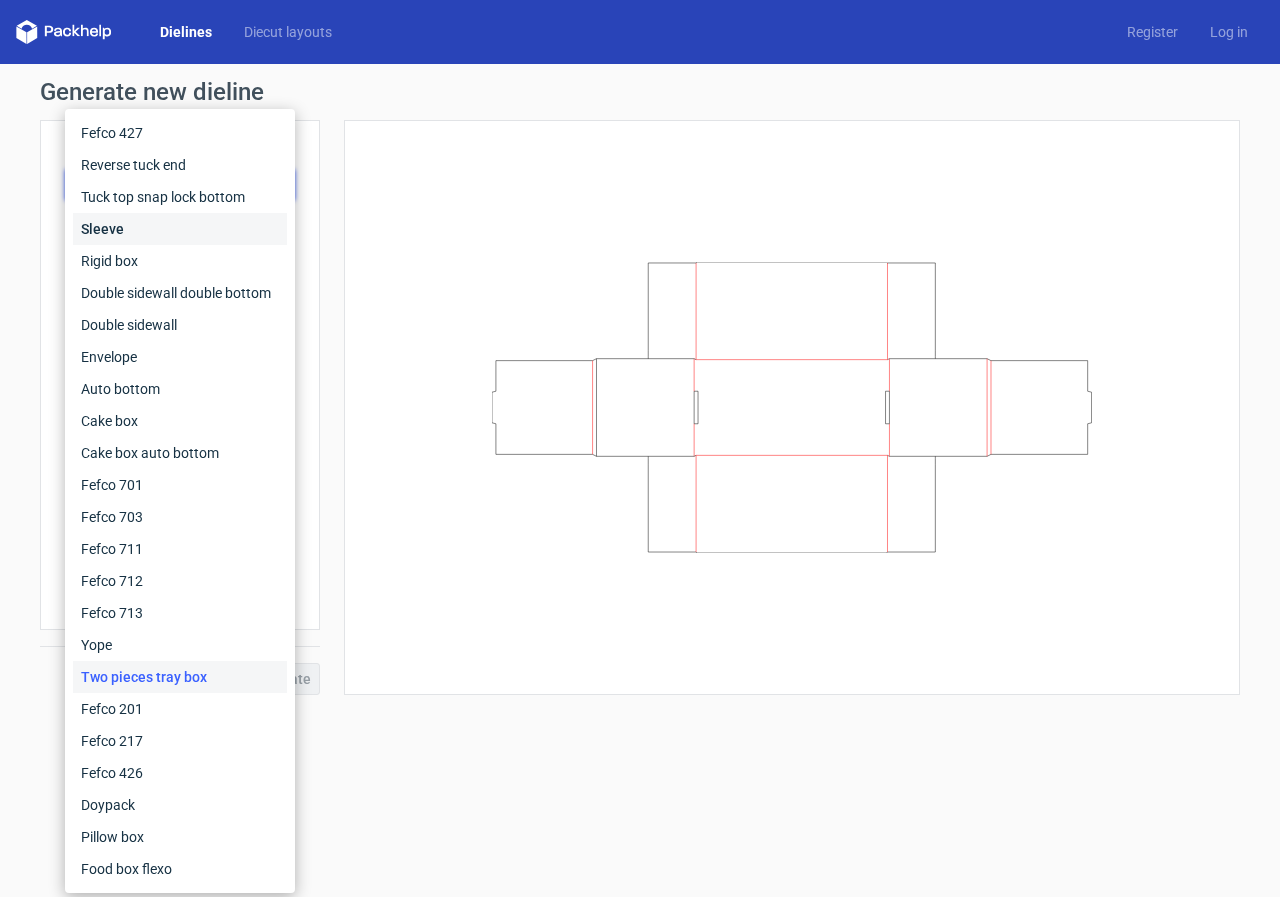 click on "Sleeve" at bounding box center [180, 229] 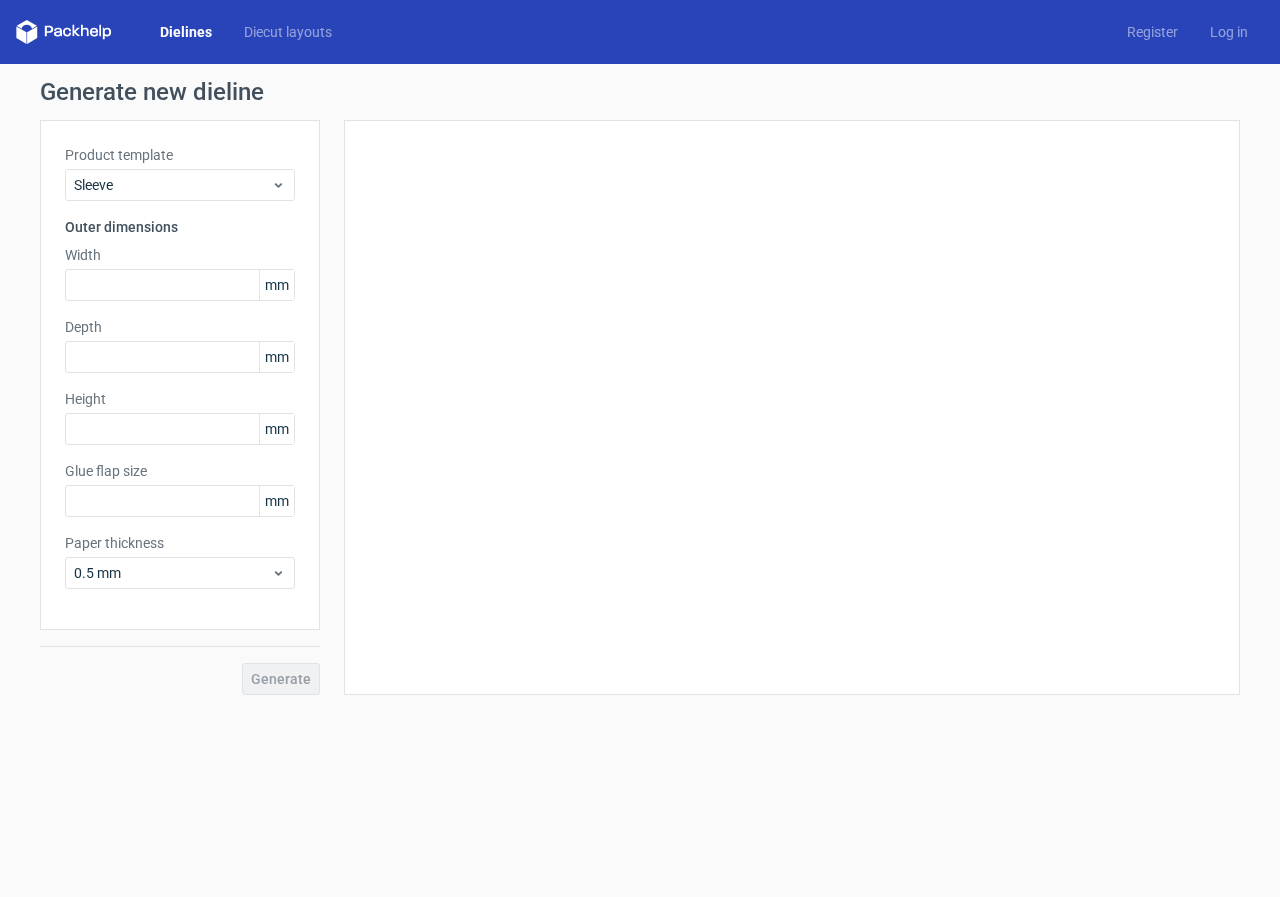 type on "15" 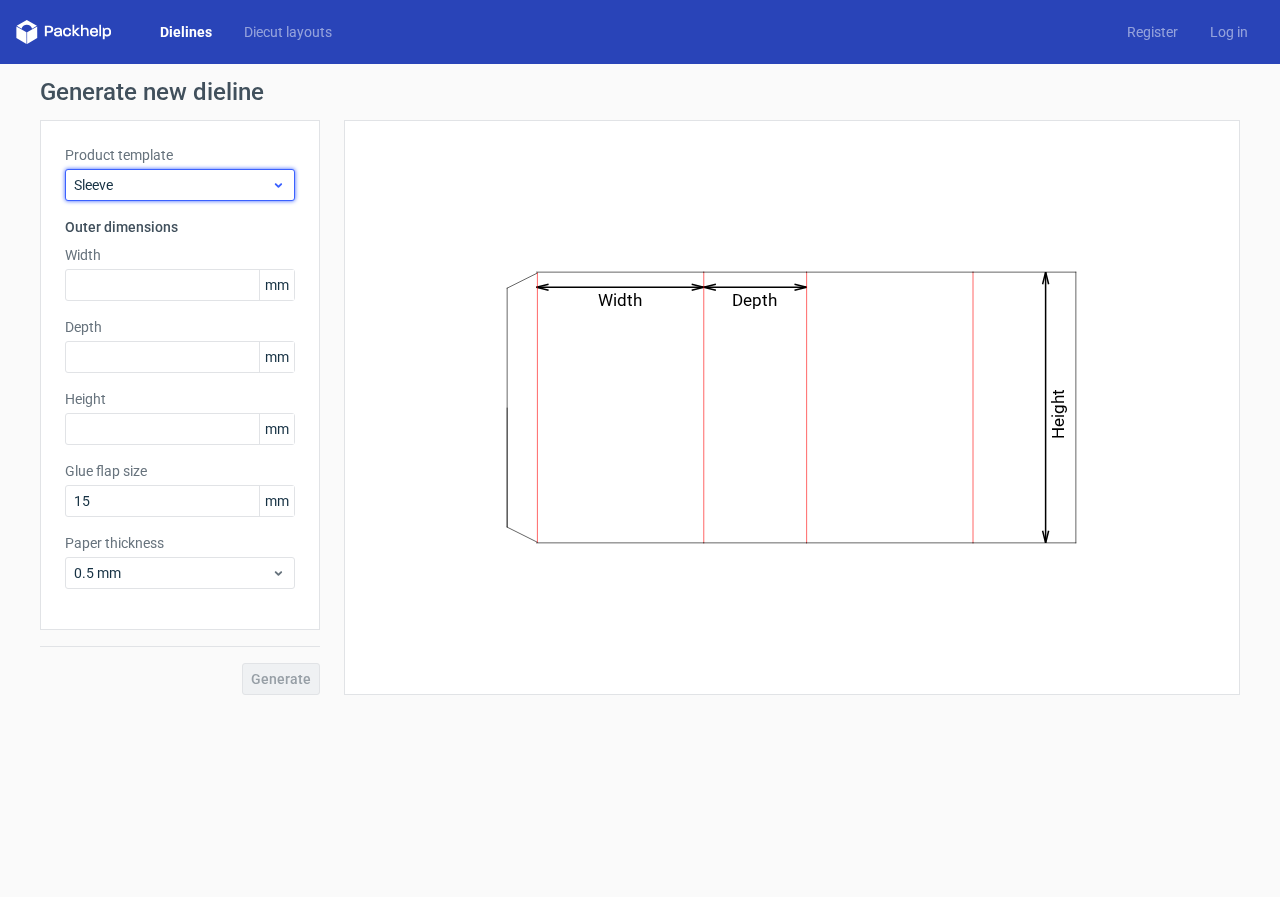 click on "Sleeve" at bounding box center [172, 185] 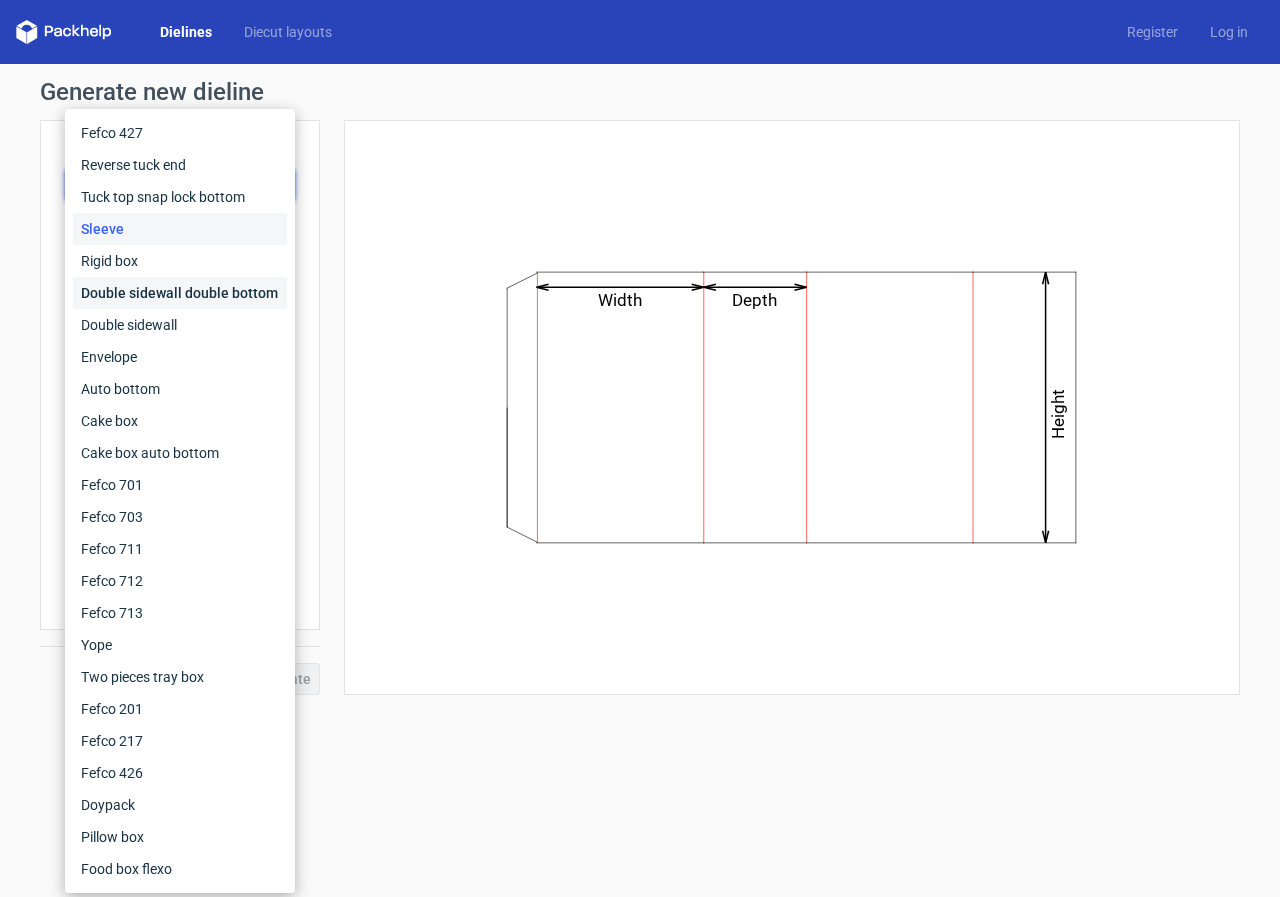 click on "Double sidewall double bottom" at bounding box center [180, 293] 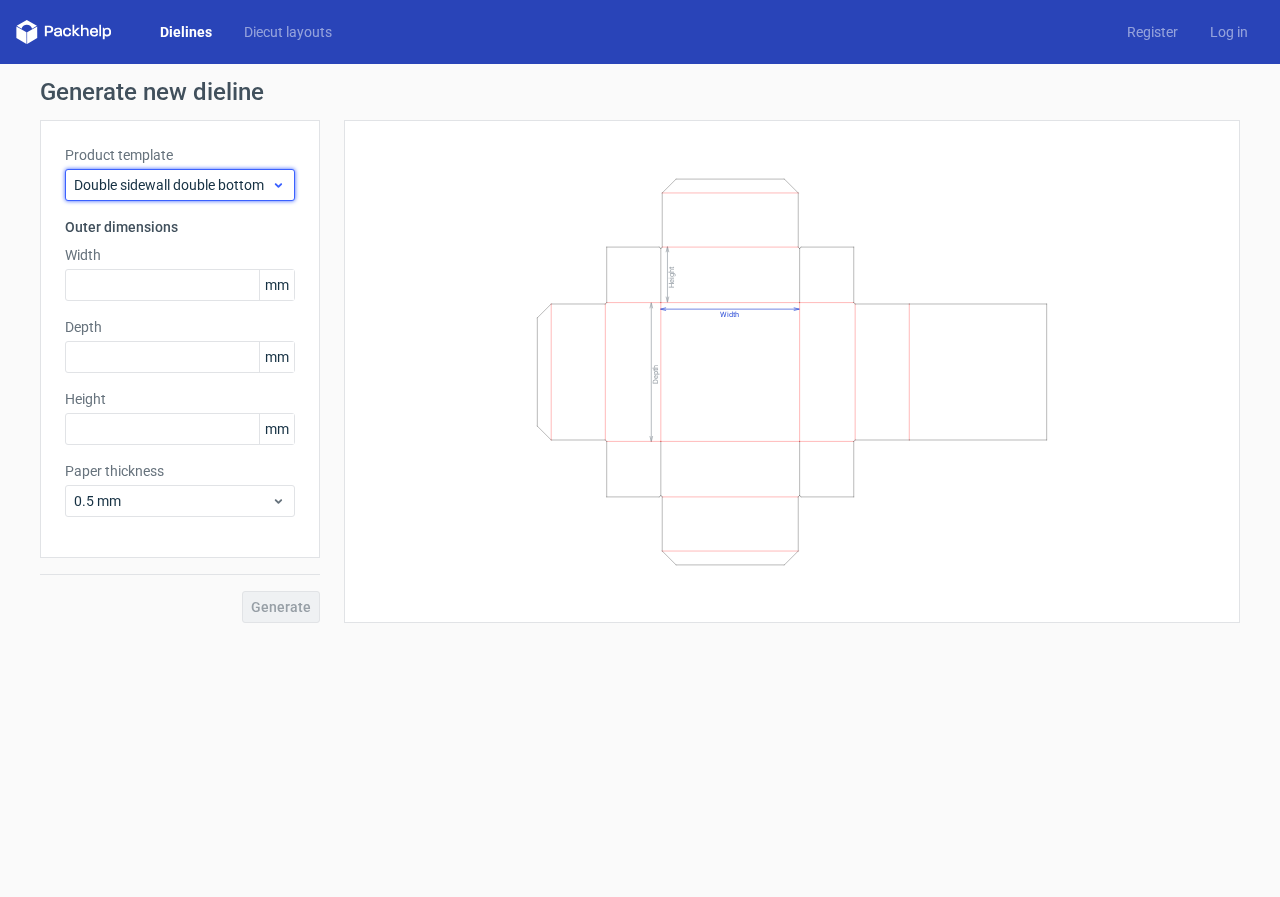 click on "Double sidewall double bottom" at bounding box center (172, 185) 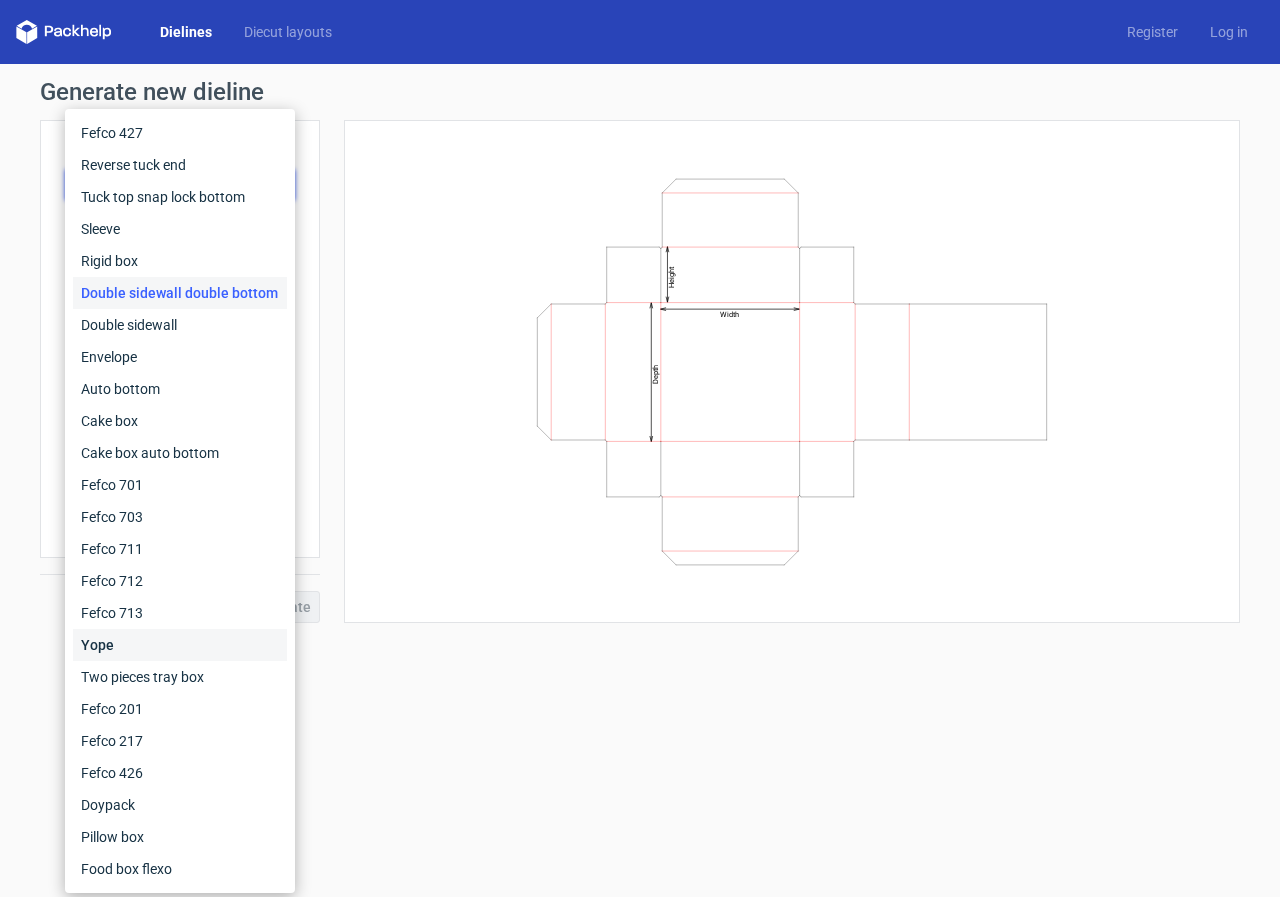 click on "Yope" at bounding box center [180, 645] 